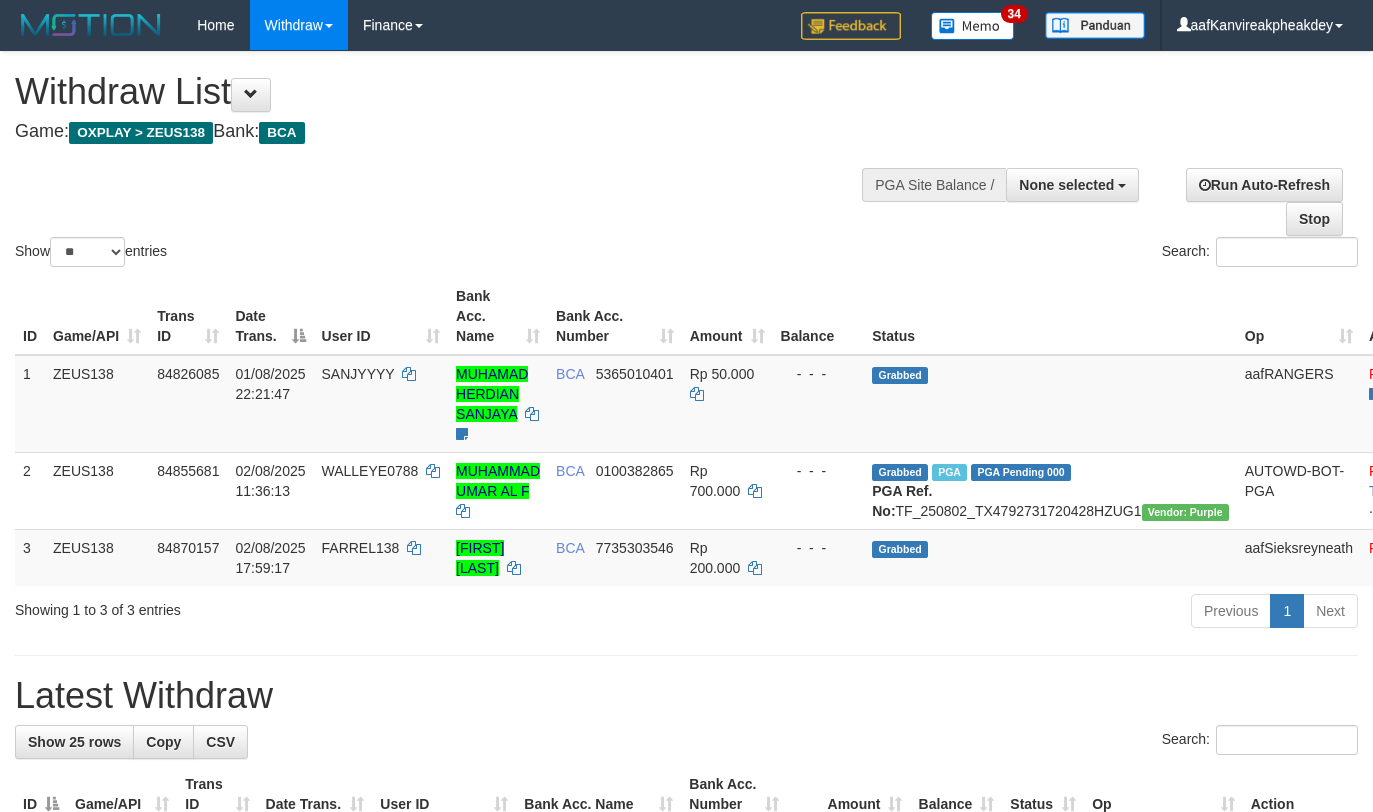select 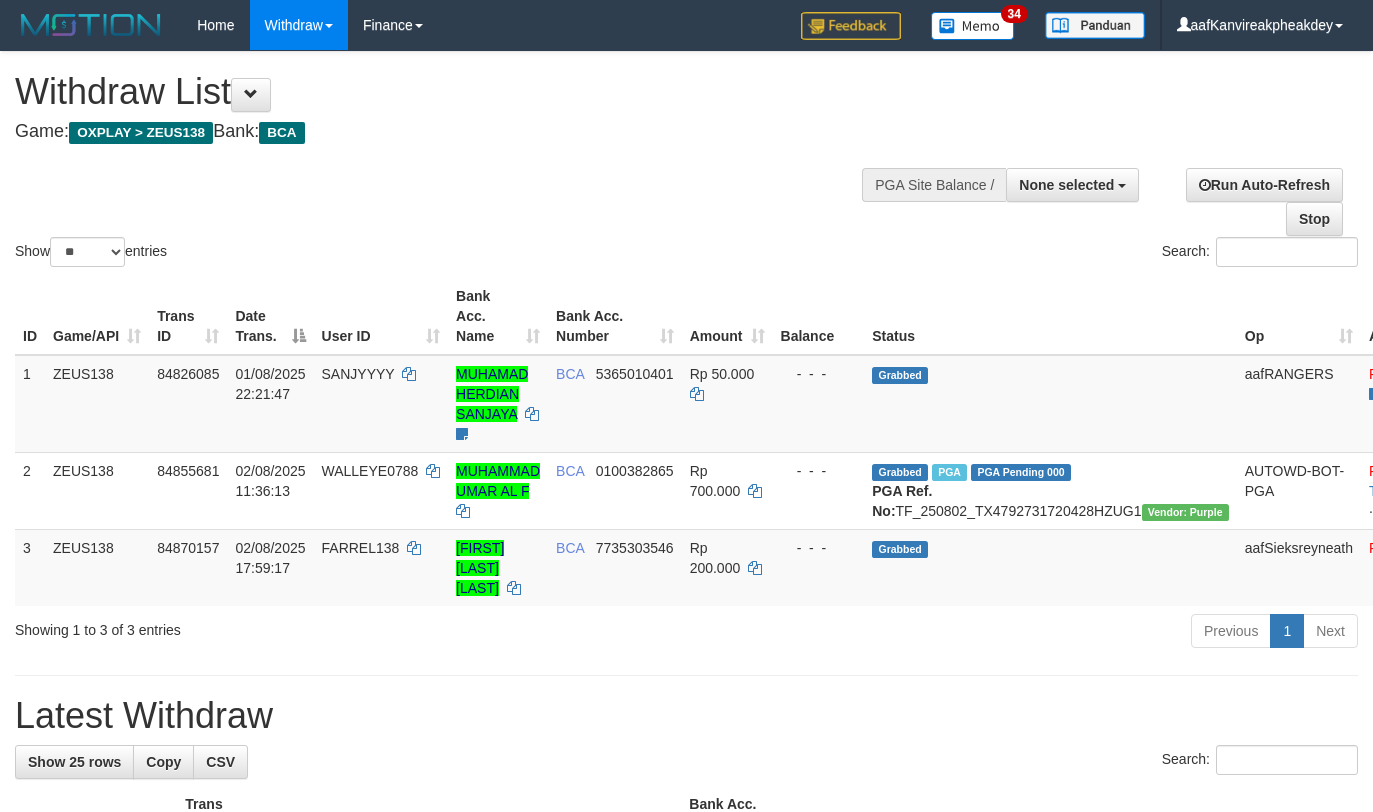 select 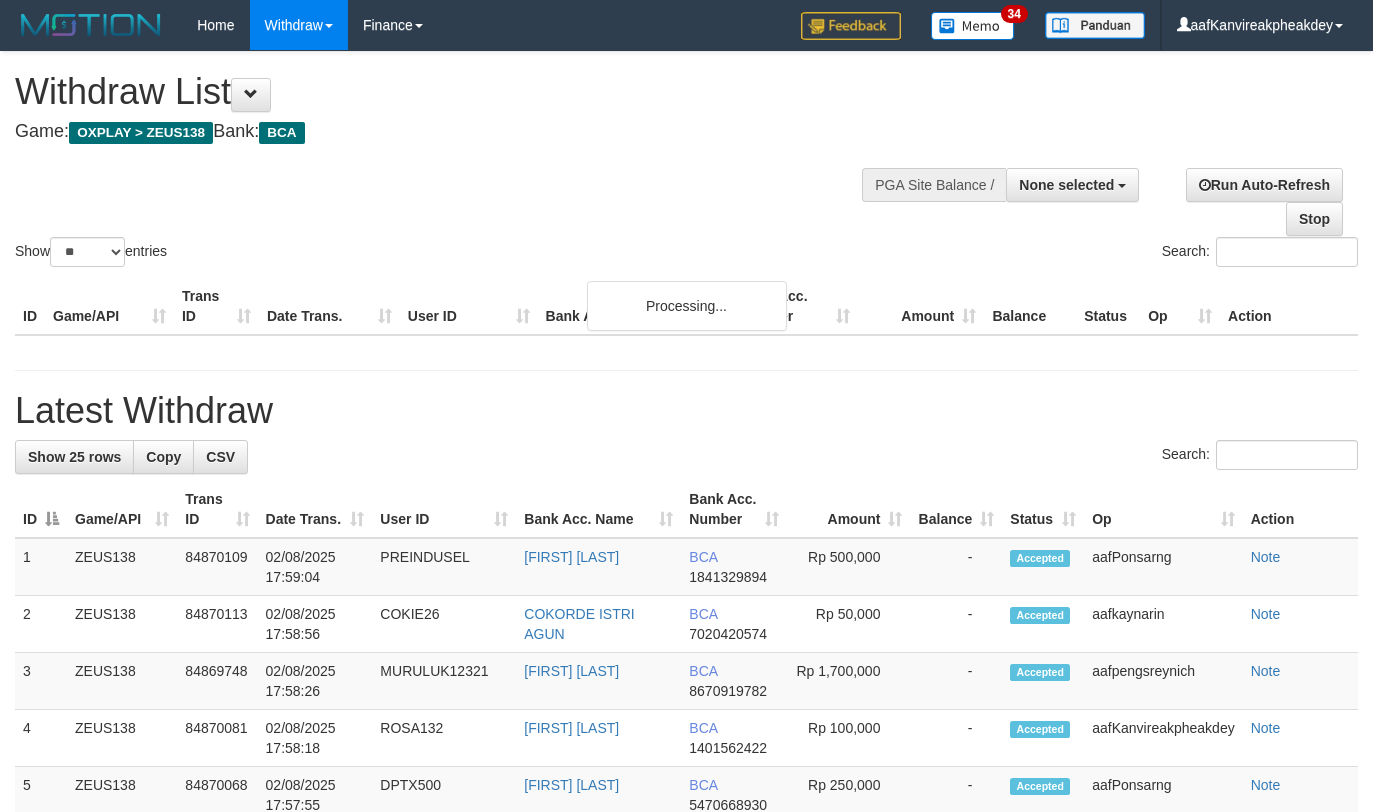 select 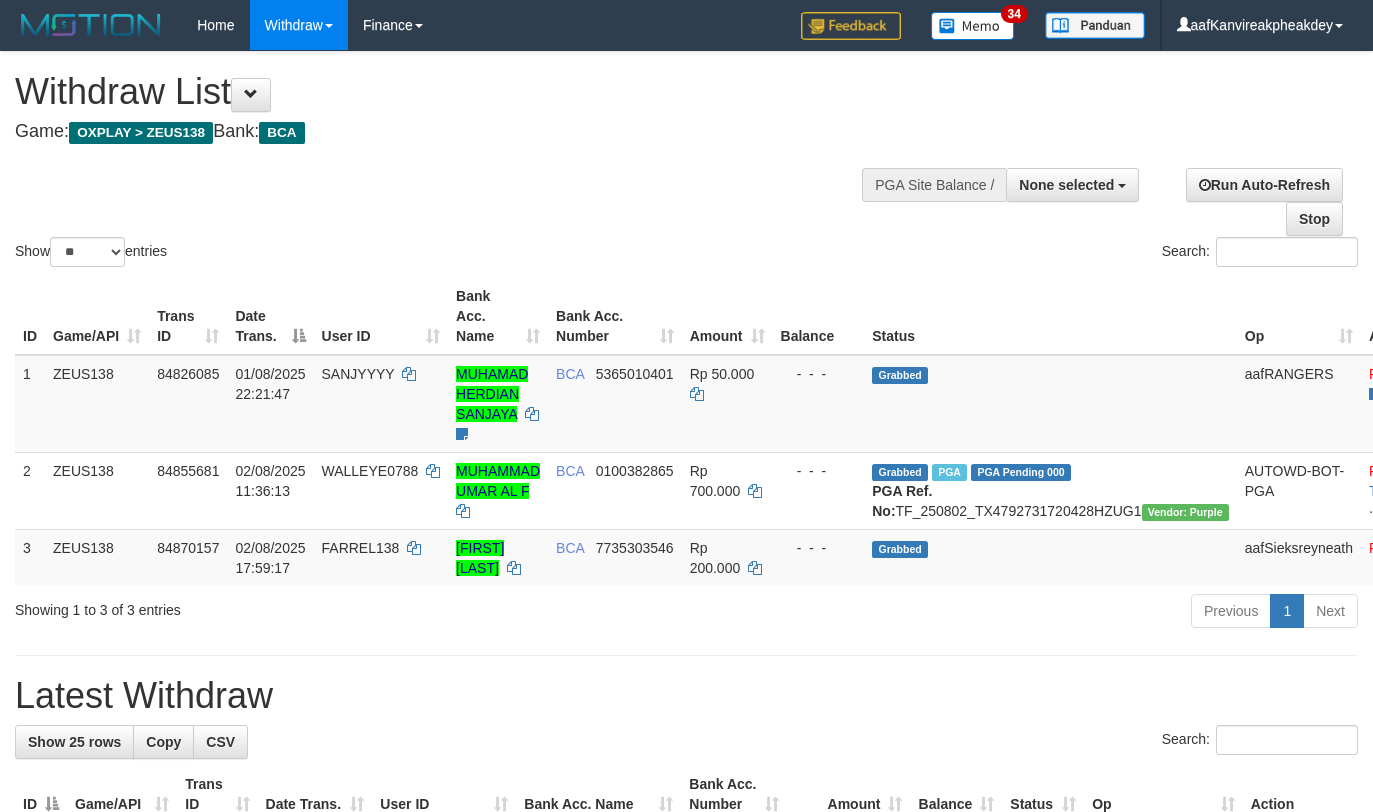 select 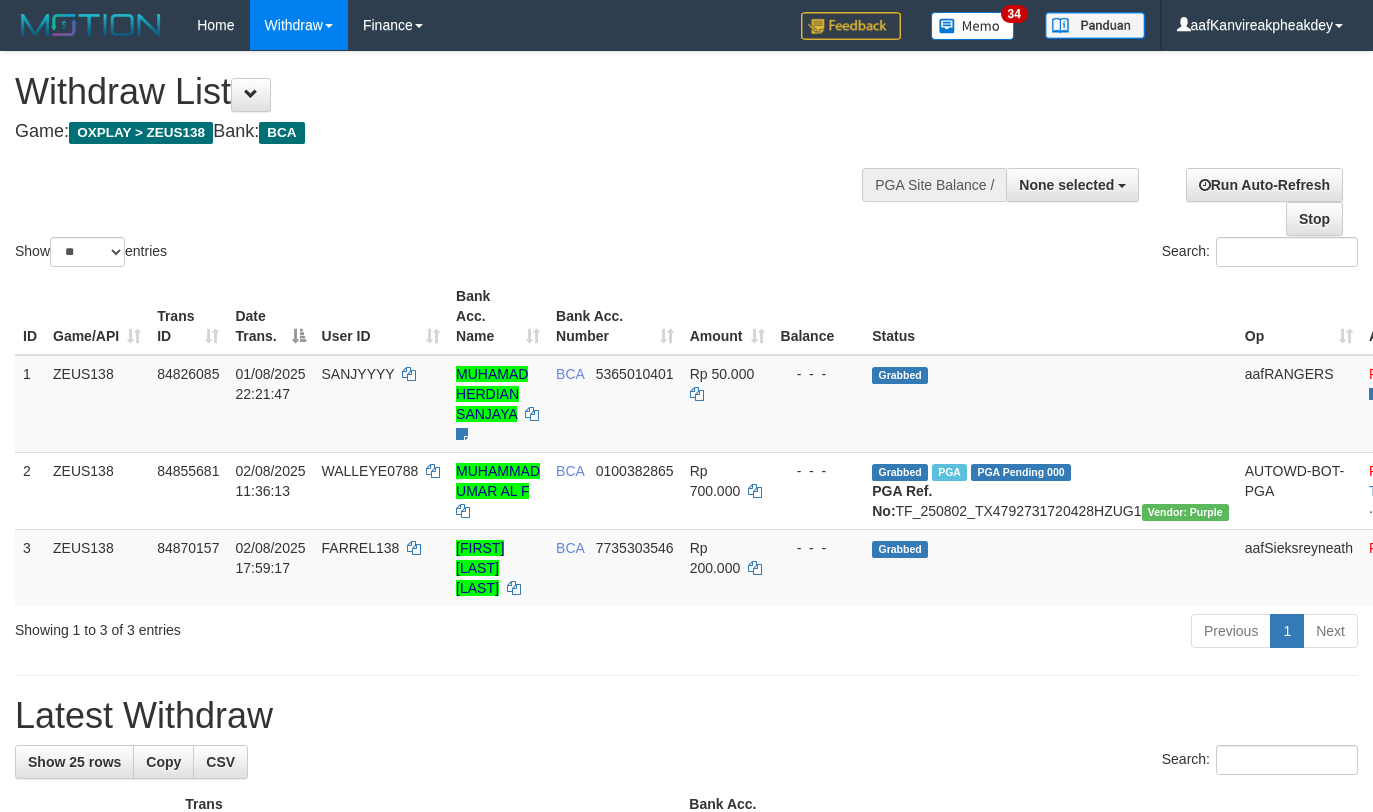 select 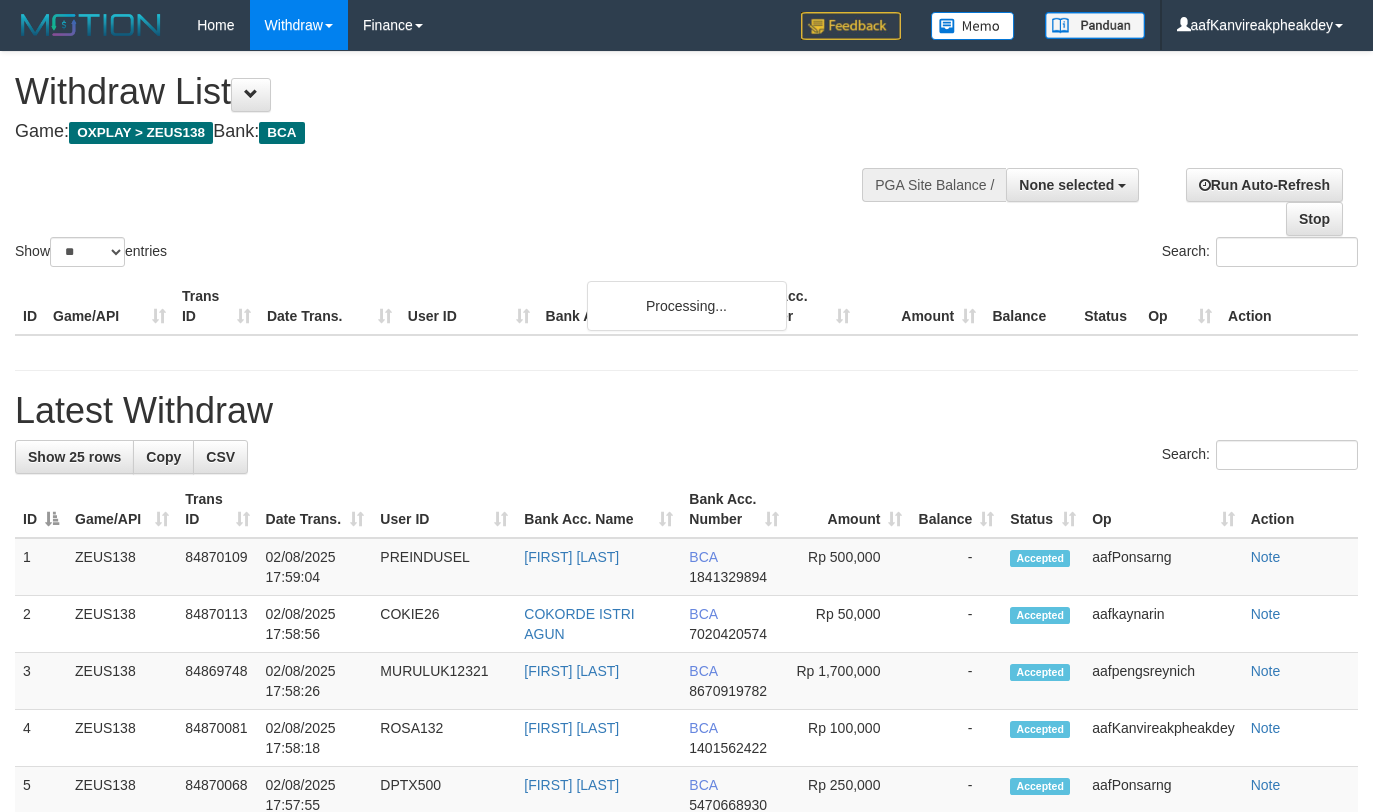 select 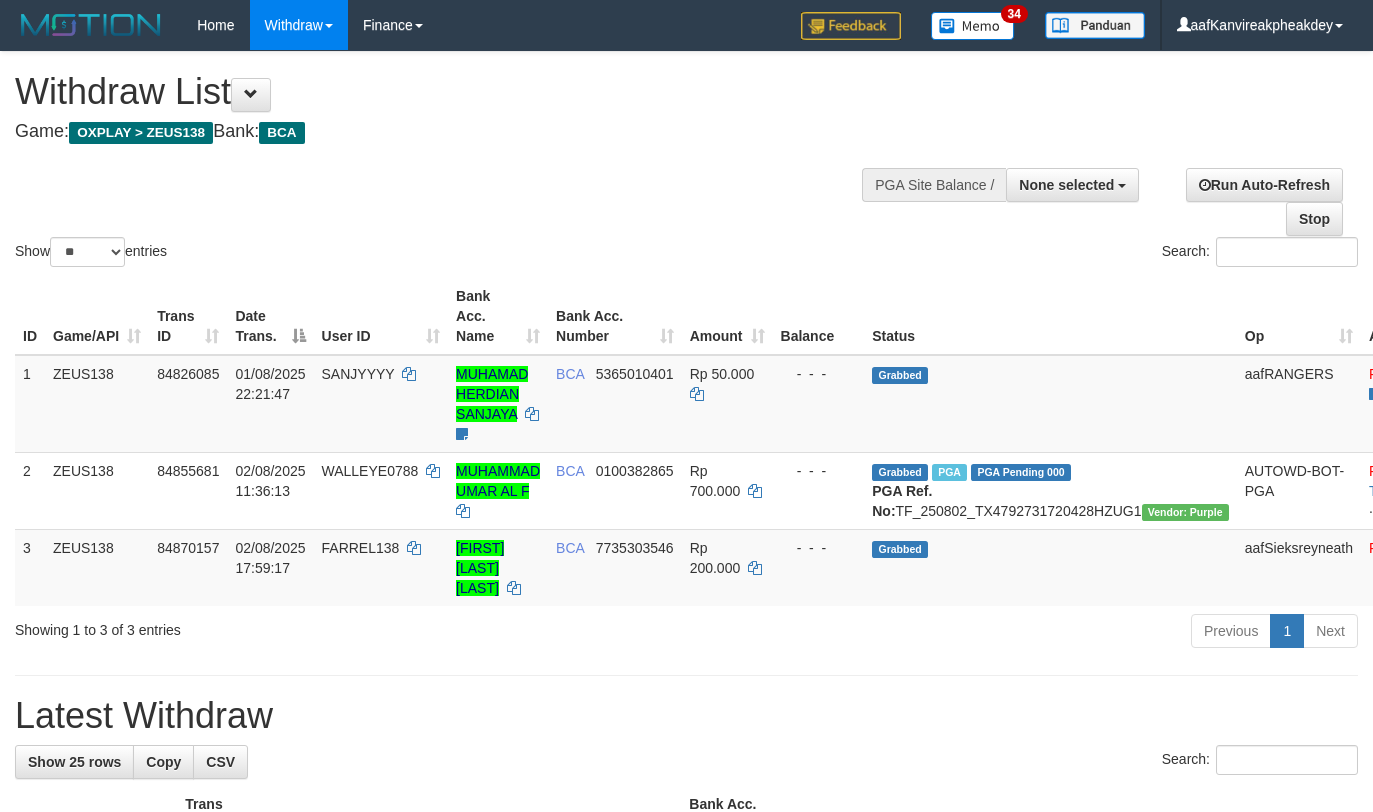 select 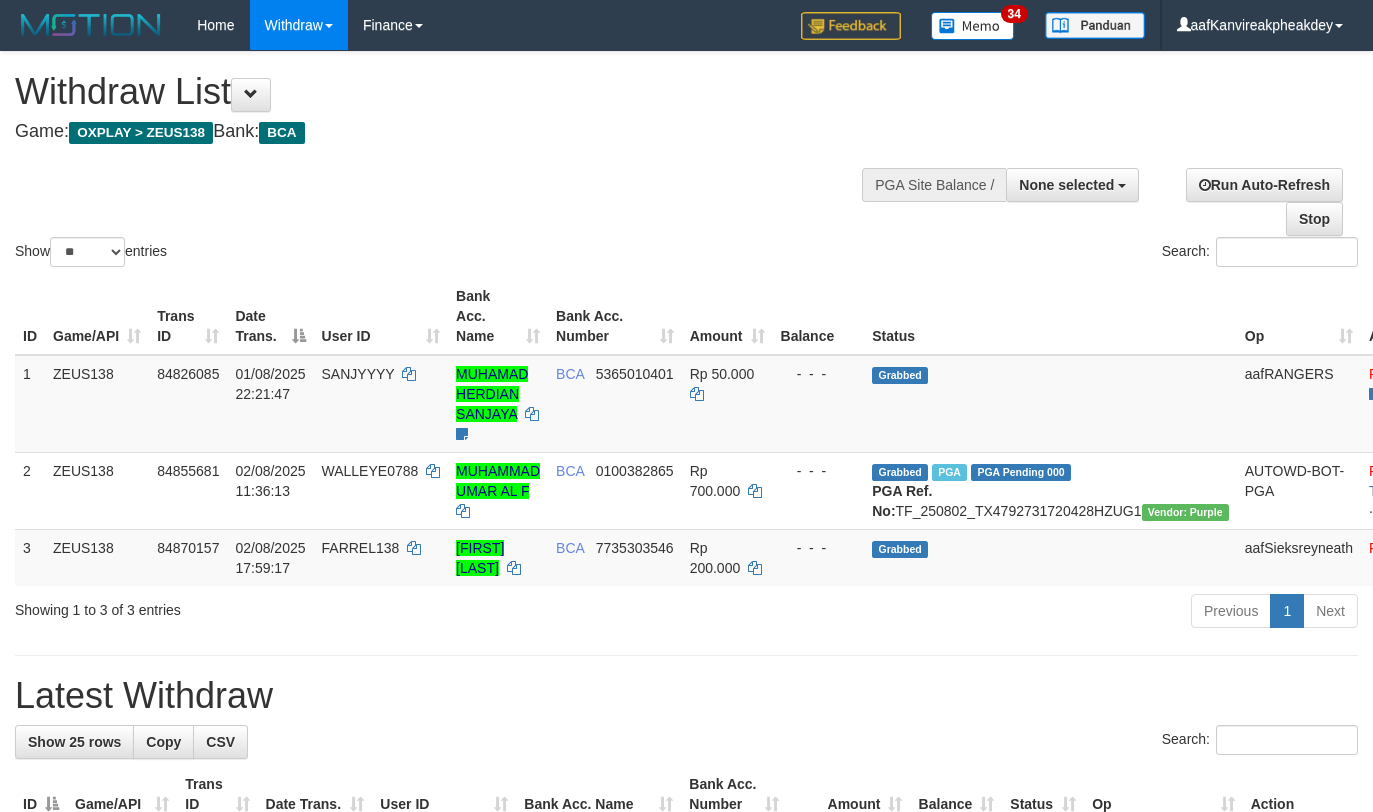select 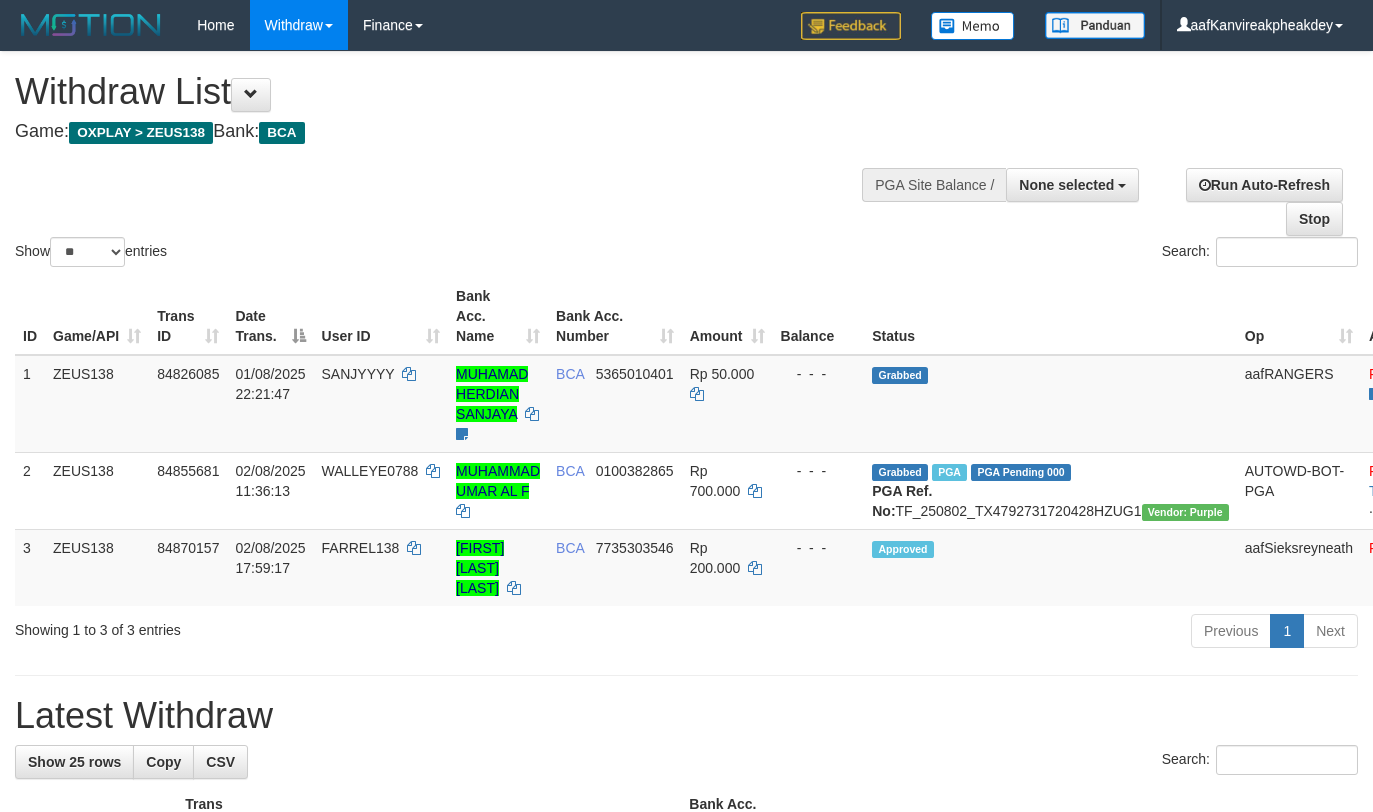 select 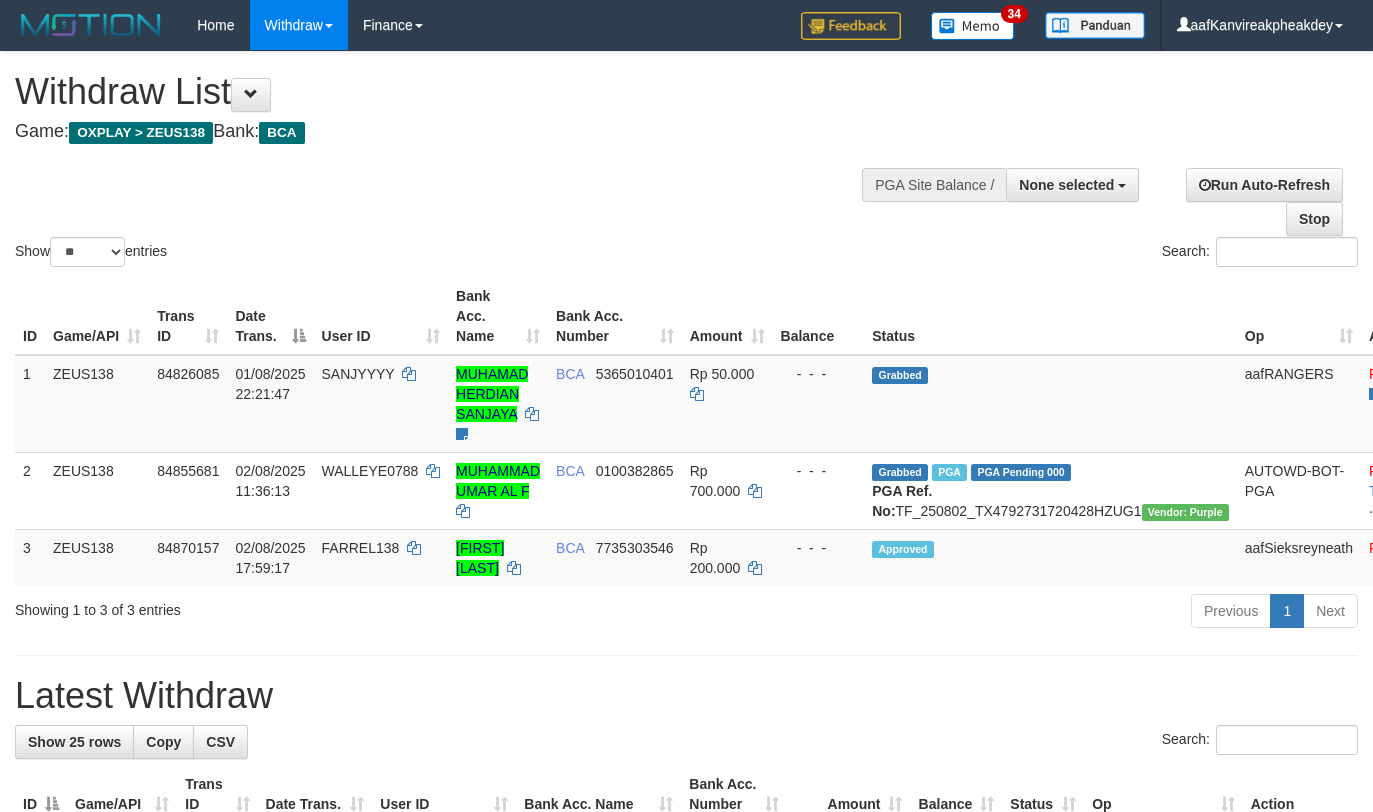 select 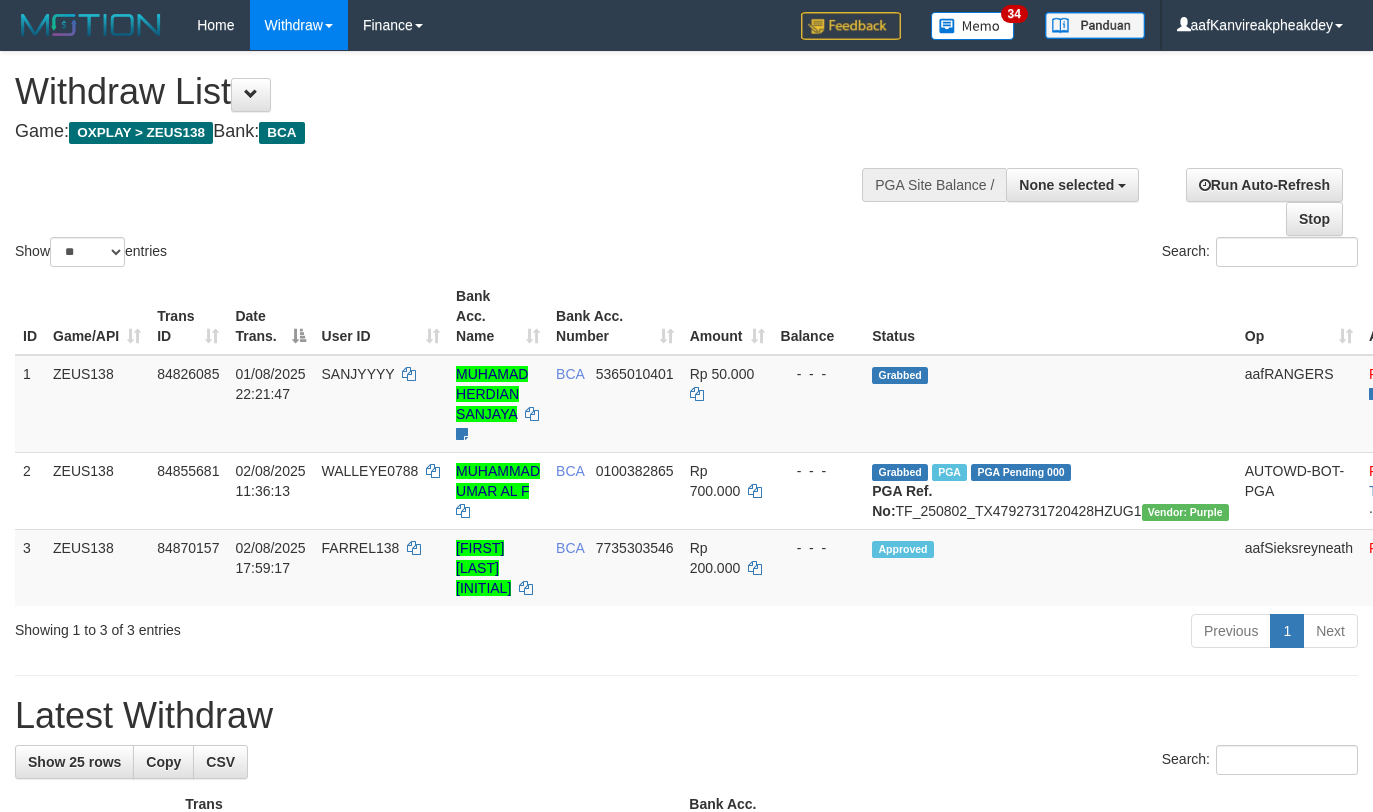 select 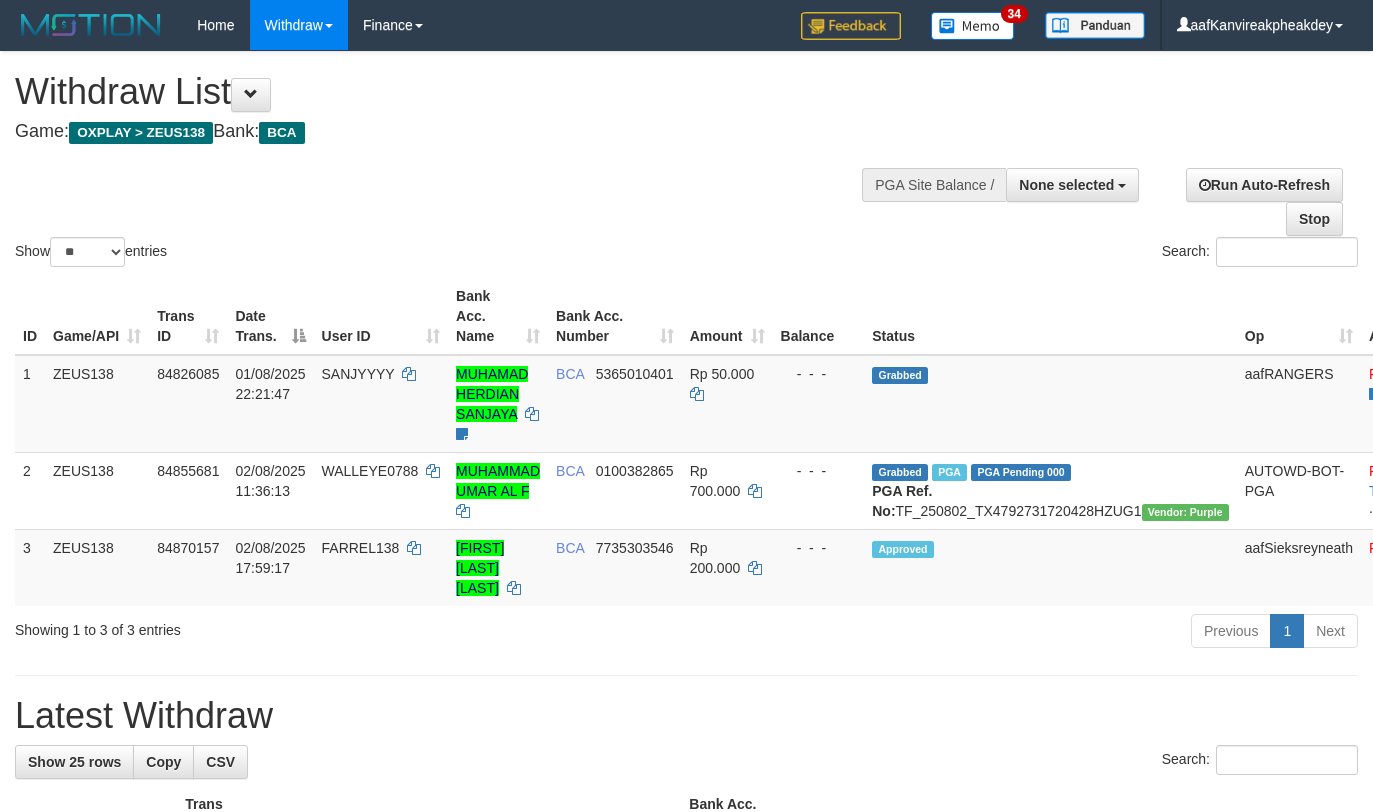 select 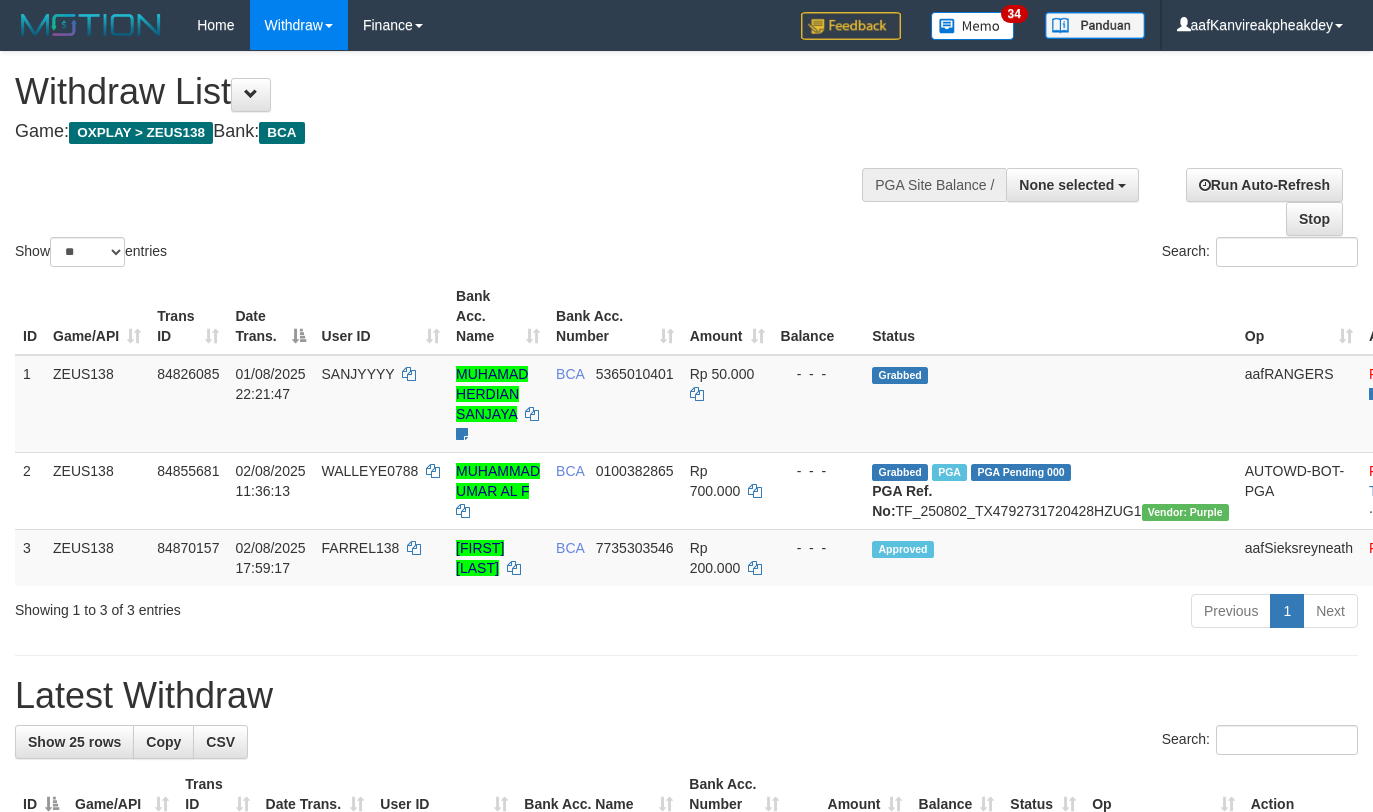 select 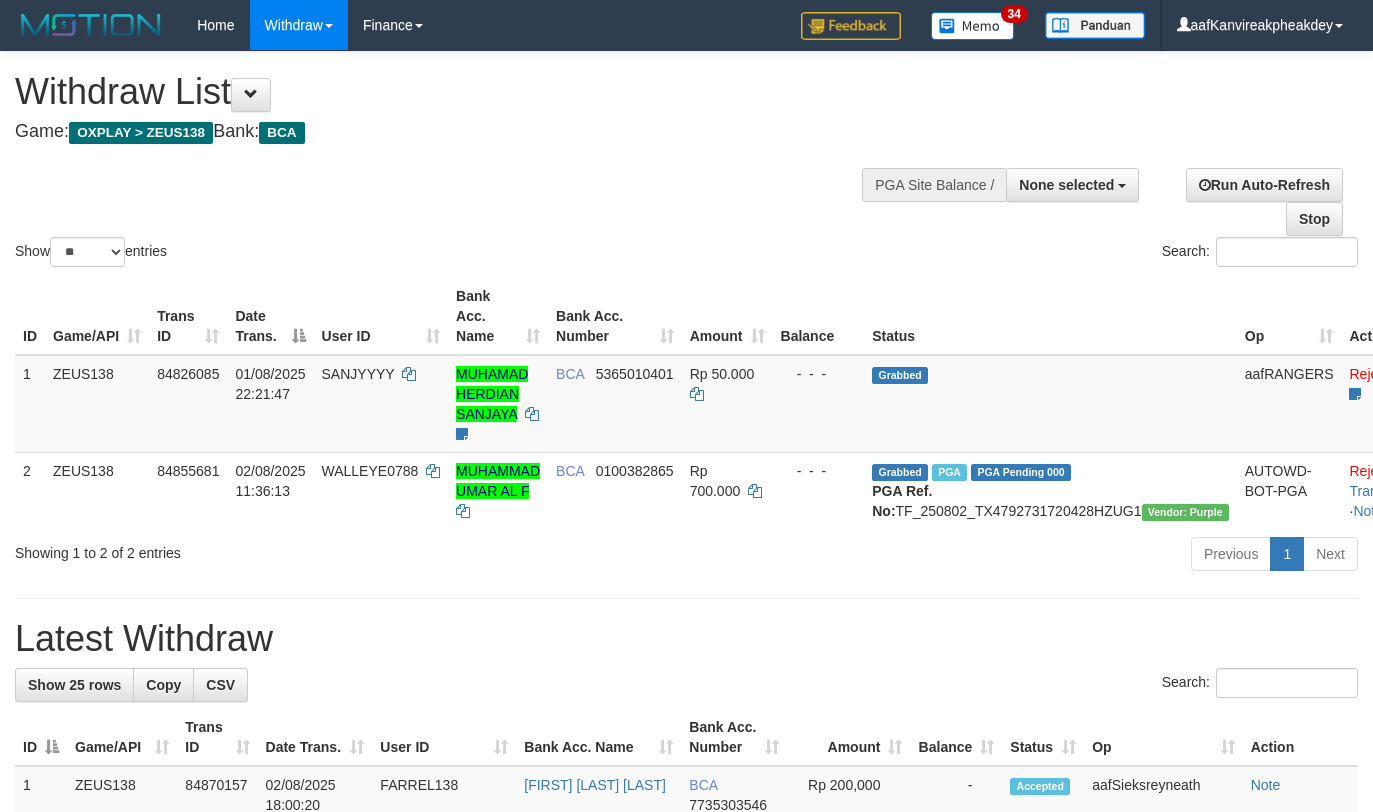 select 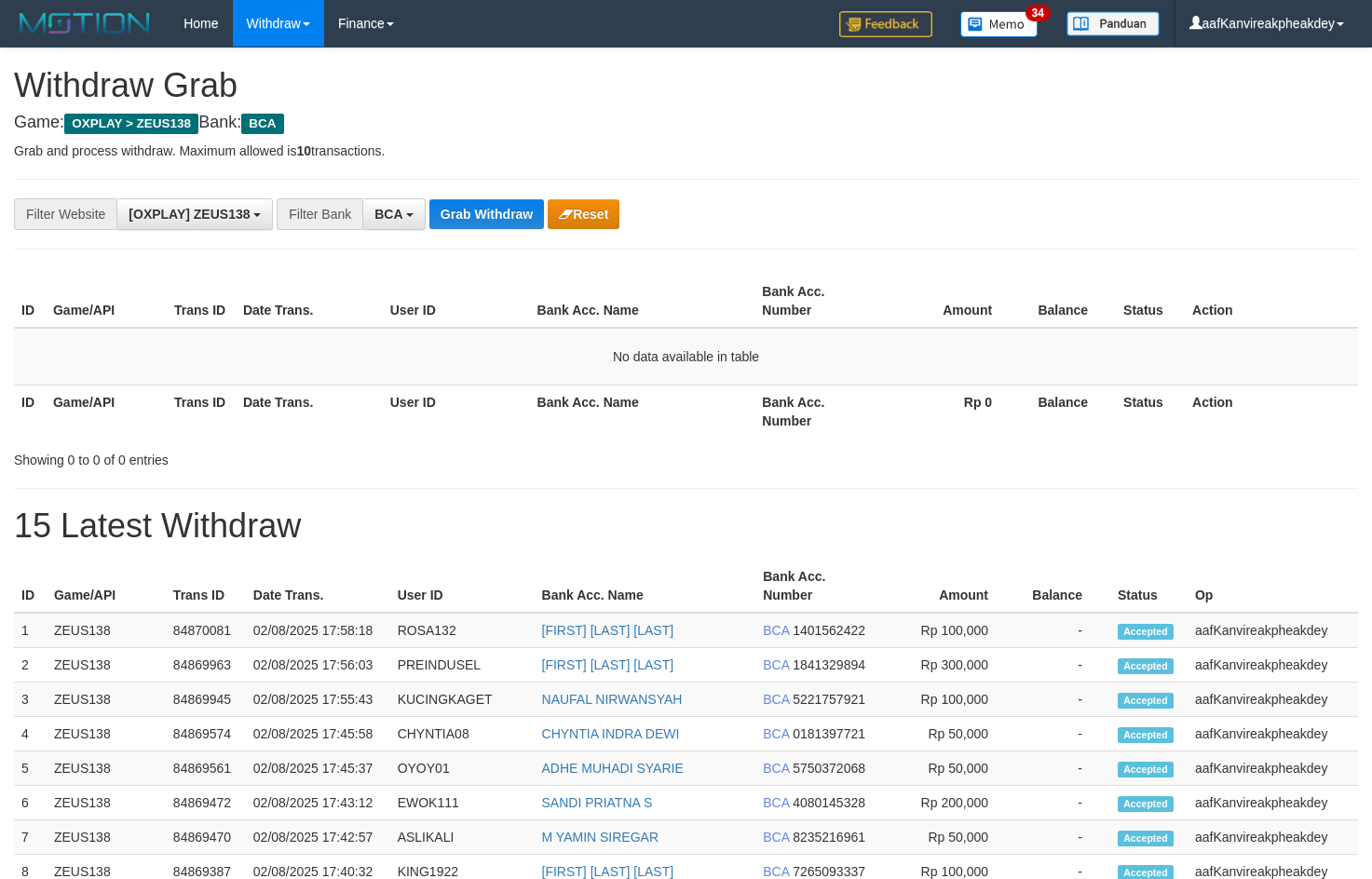 scroll, scrollTop: 0, scrollLeft: 0, axis: both 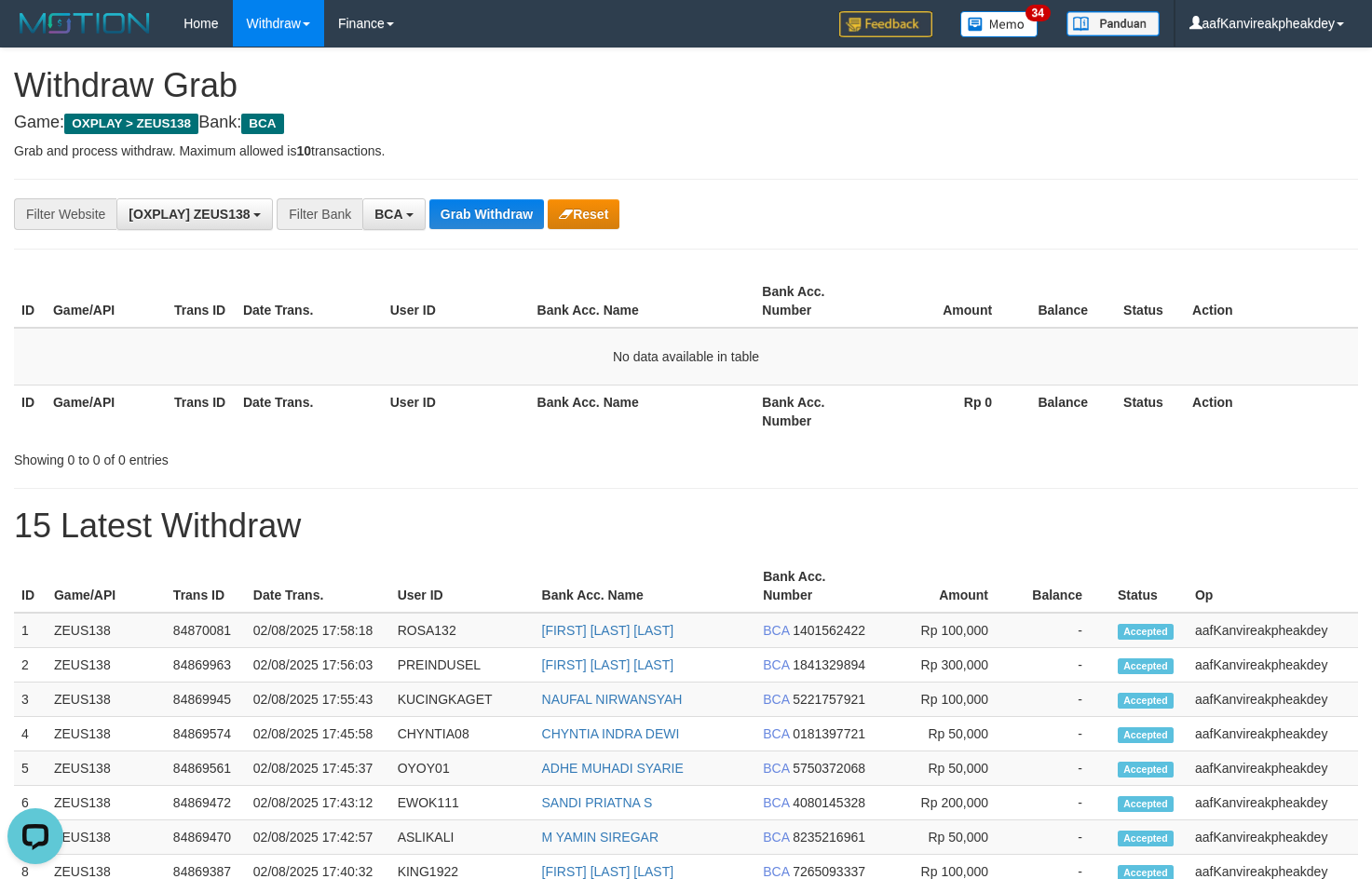 drag, startPoint x: 1155, startPoint y: 325, endPoint x: 1149, endPoint y: 304, distance: 21.84033 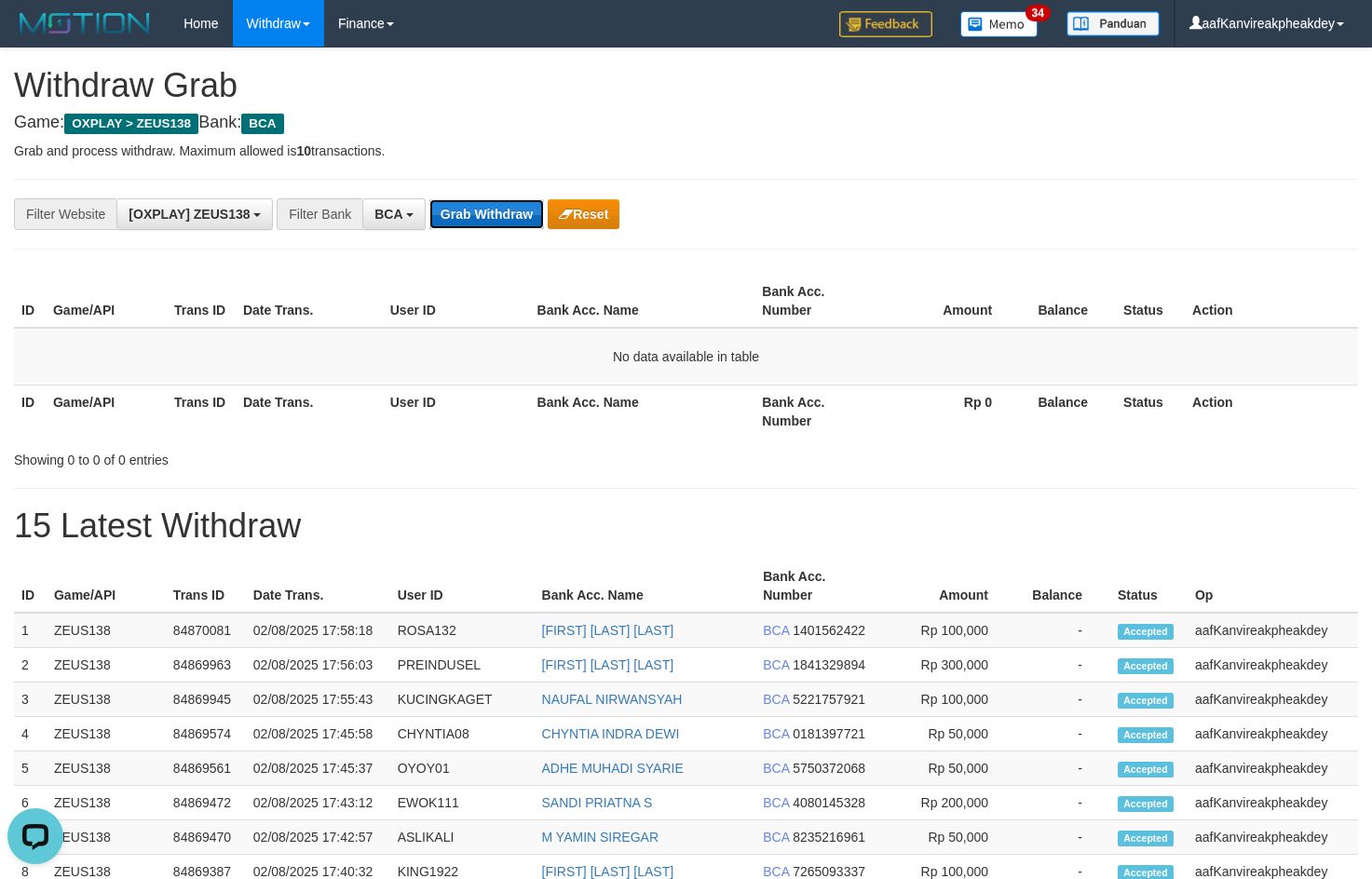click on "Grab Withdraw" at bounding box center (486, 214) 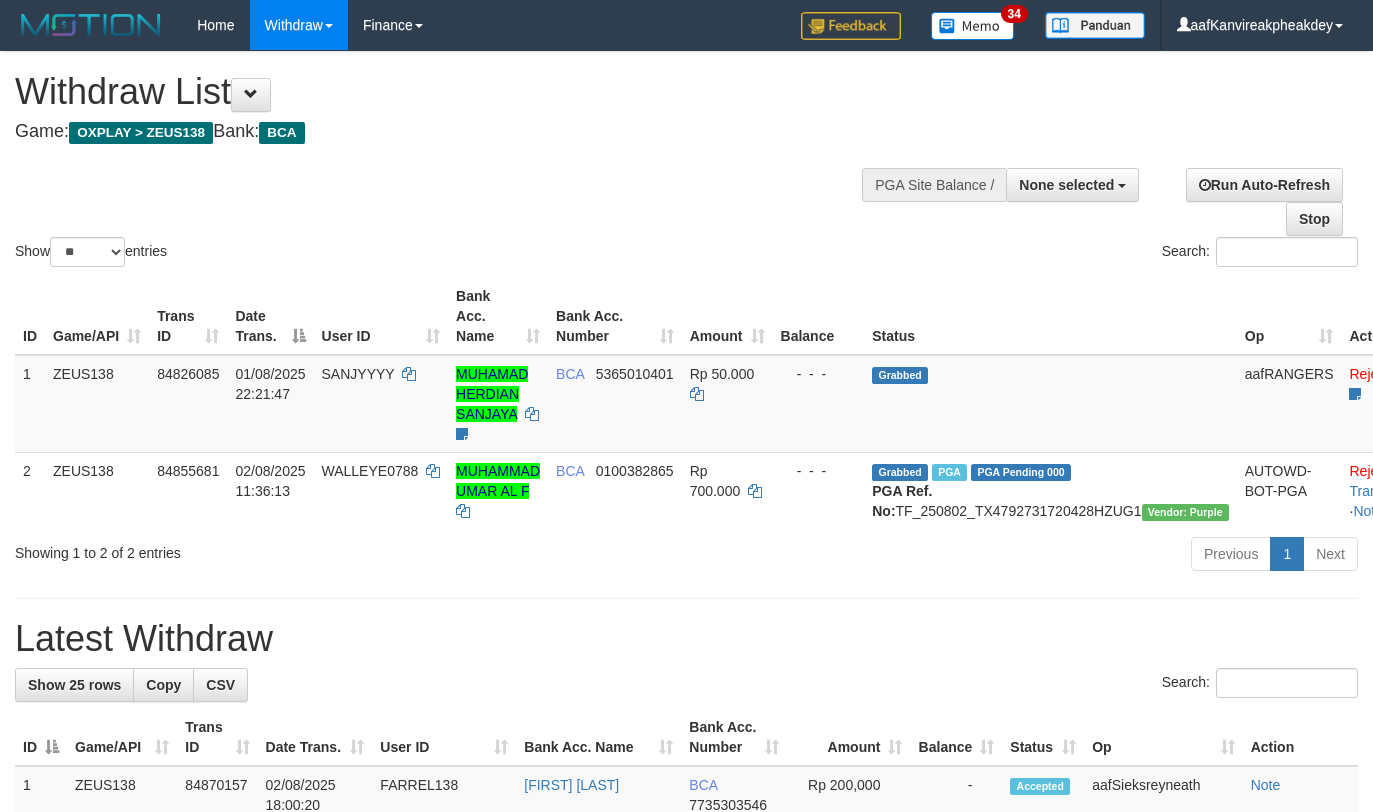 select 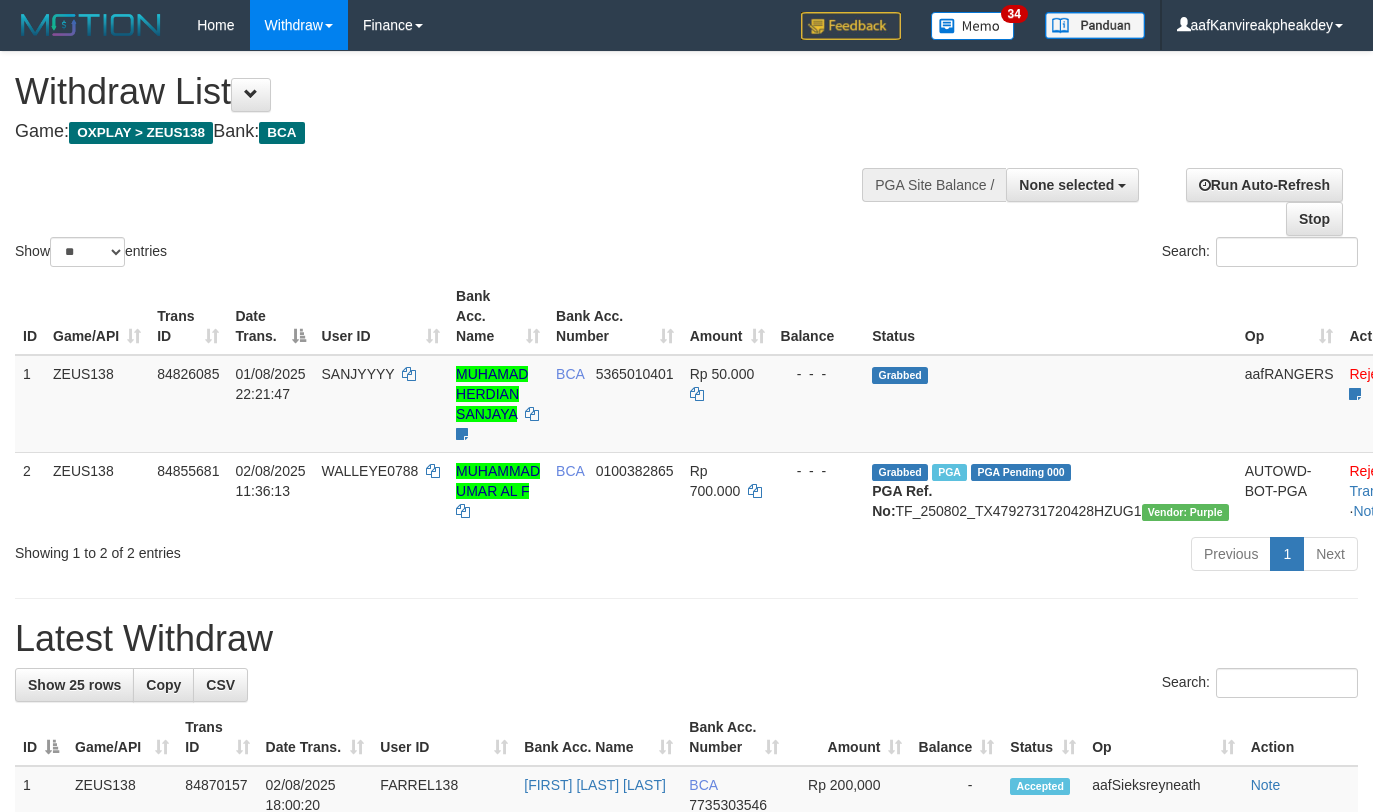 select 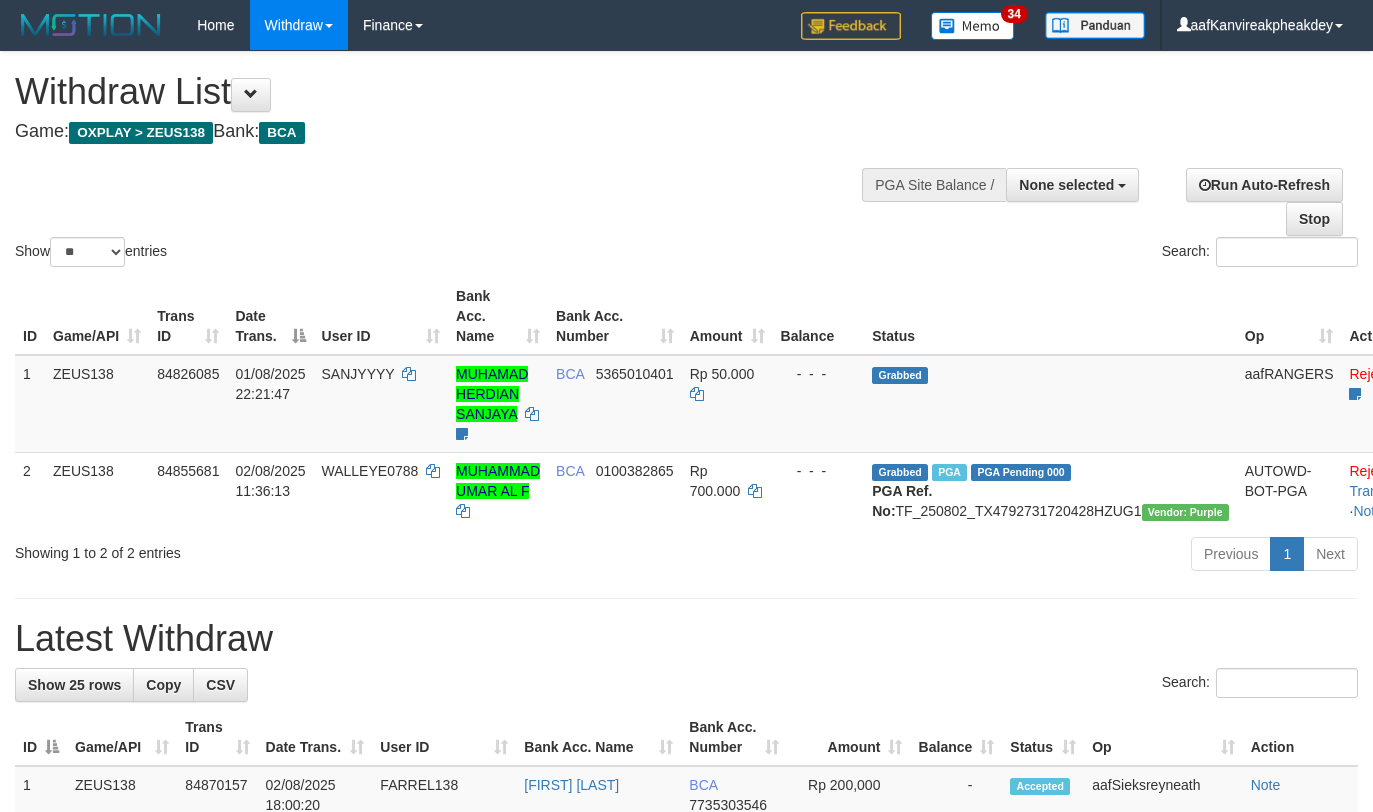 select 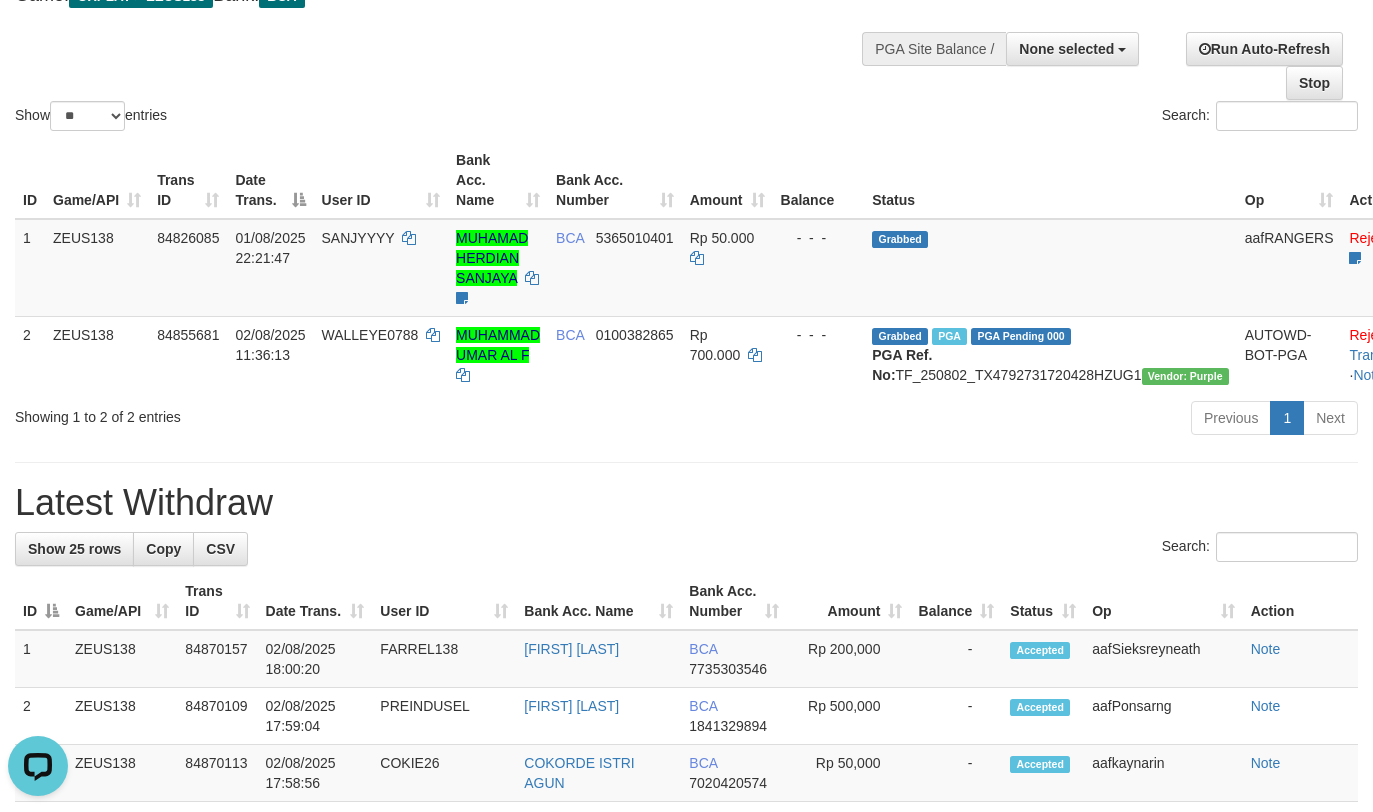 scroll, scrollTop: 0, scrollLeft: 0, axis: both 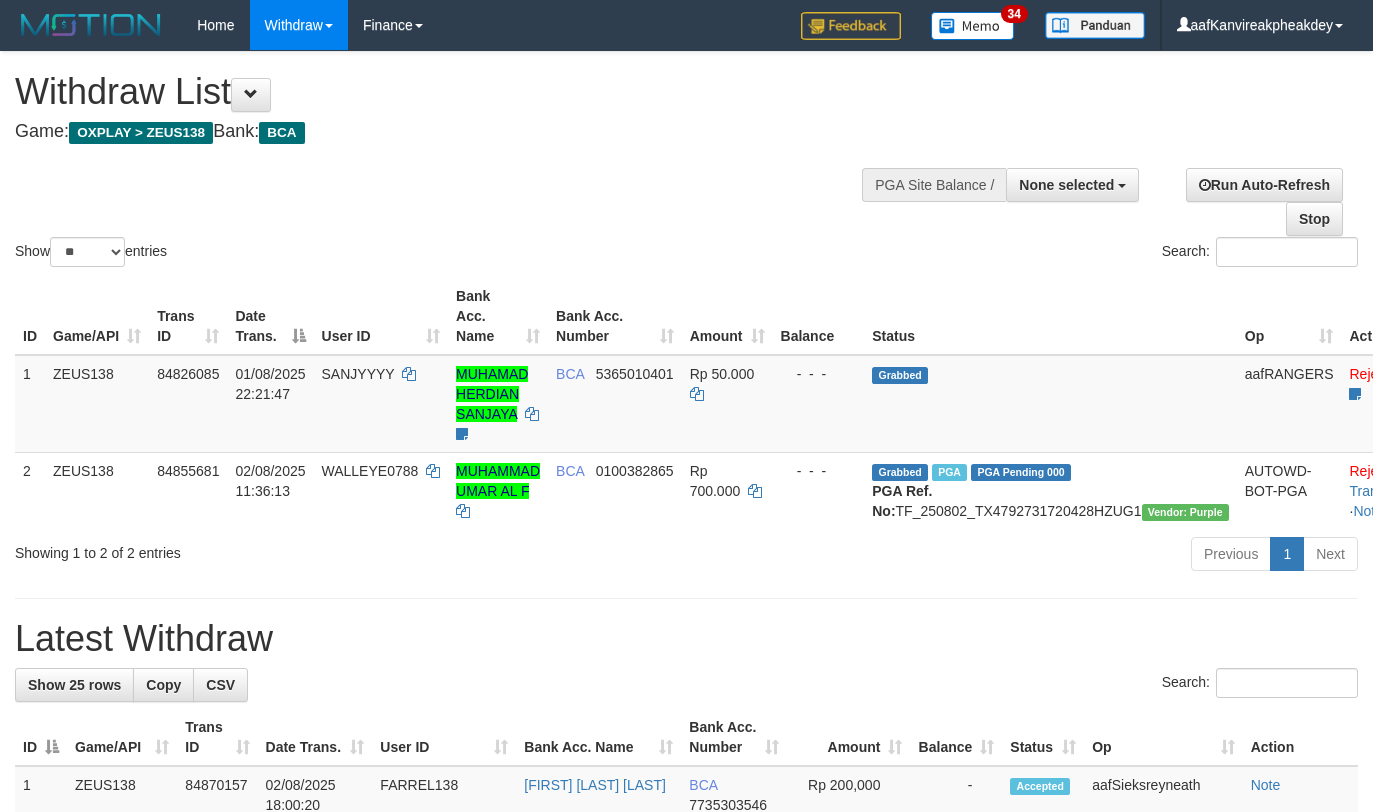 select 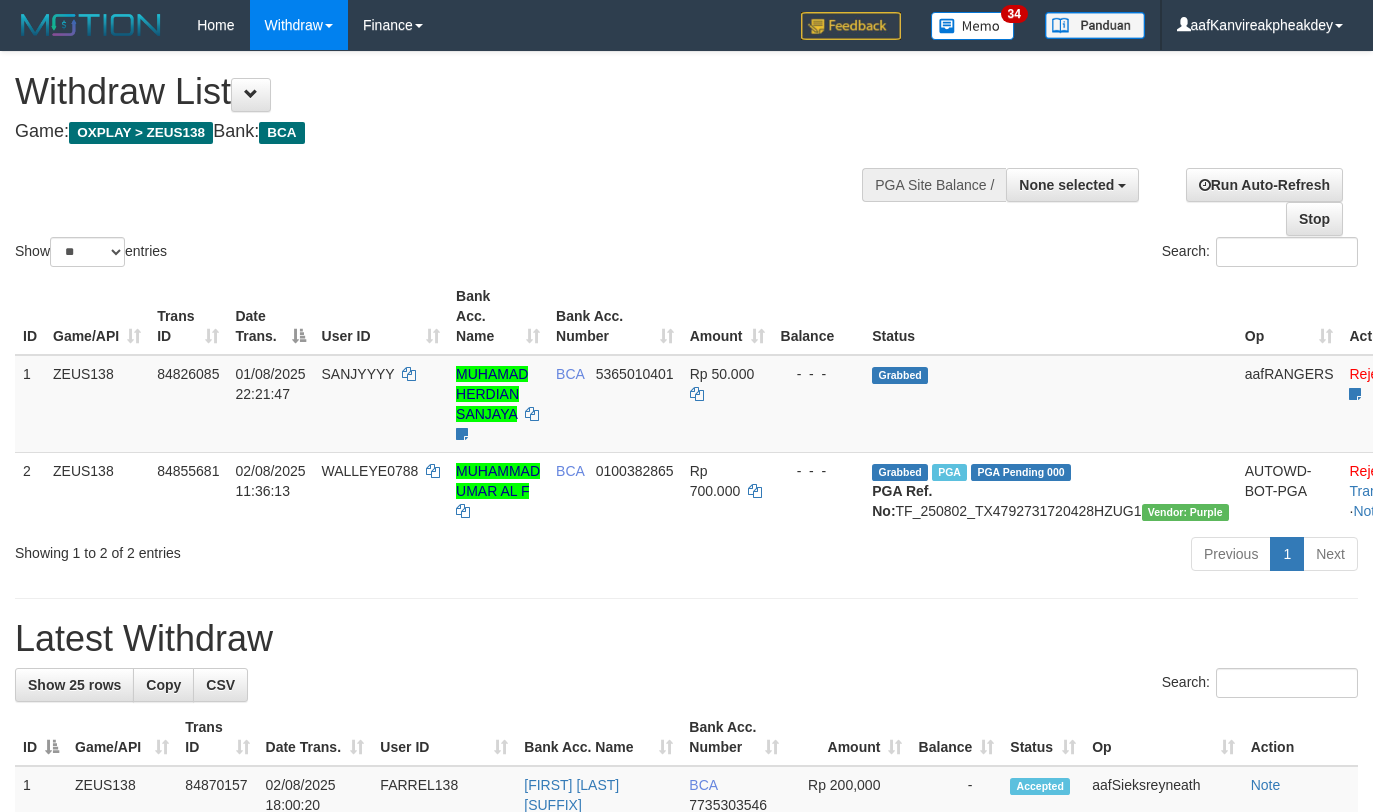 select 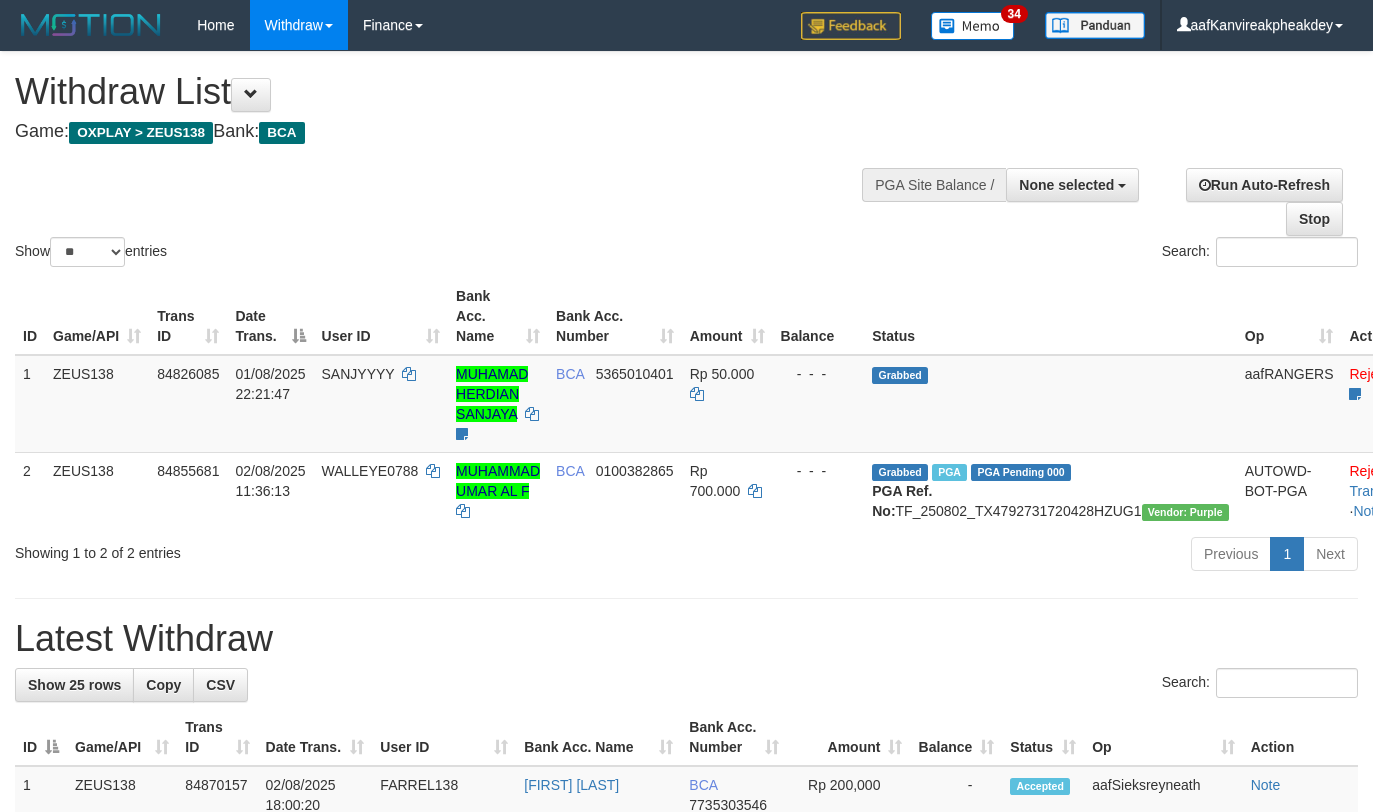 select 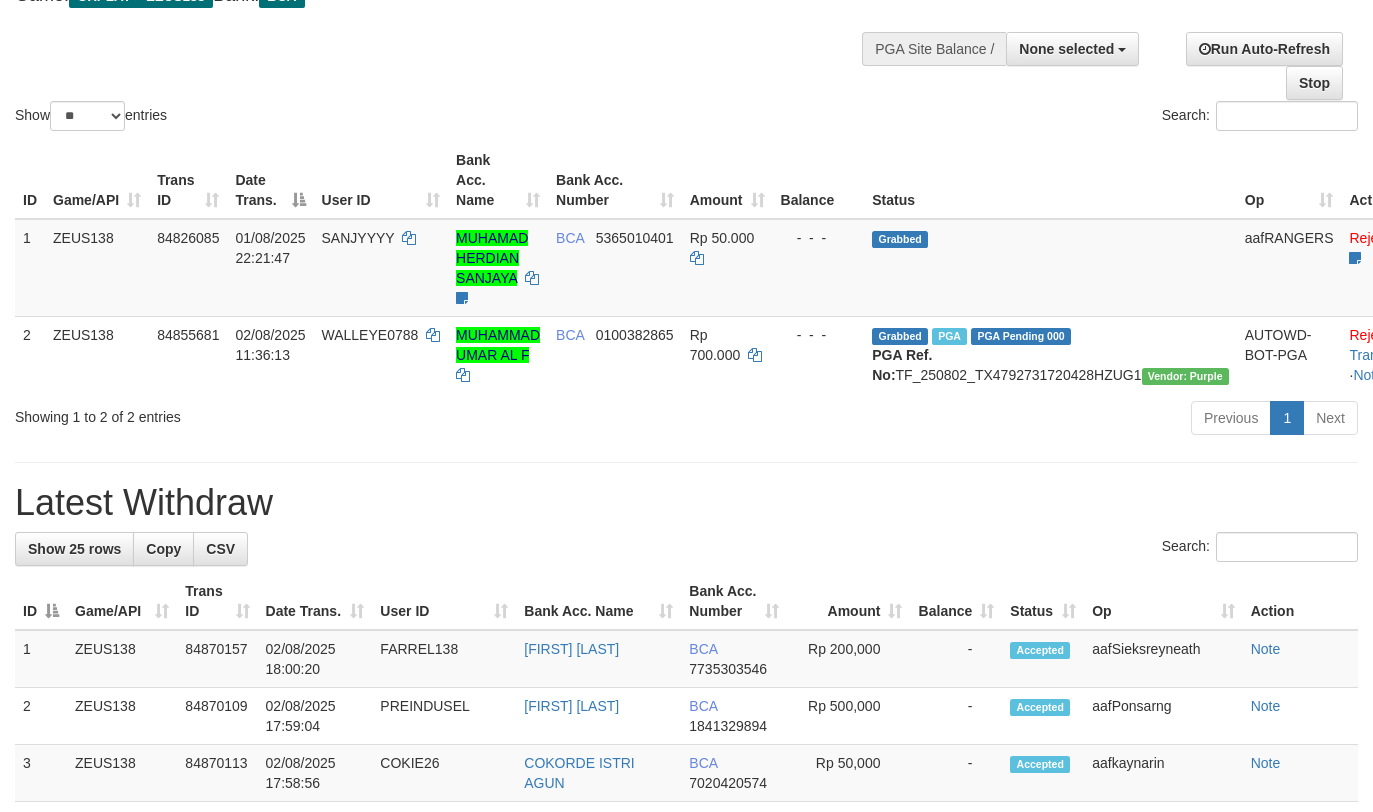 drag, startPoint x: 739, startPoint y: 59, endPoint x: 706, endPoint y: 42, distance: 37.12142 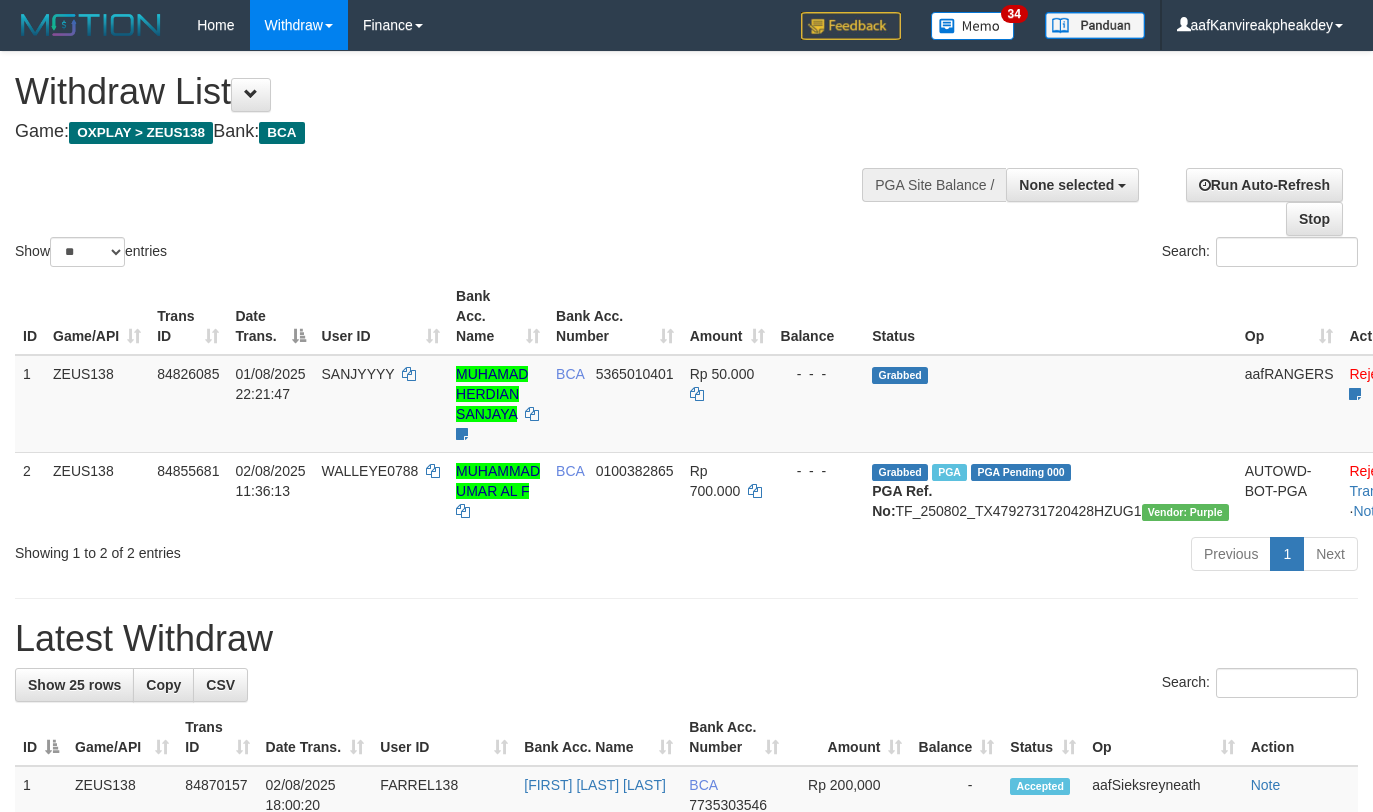 select 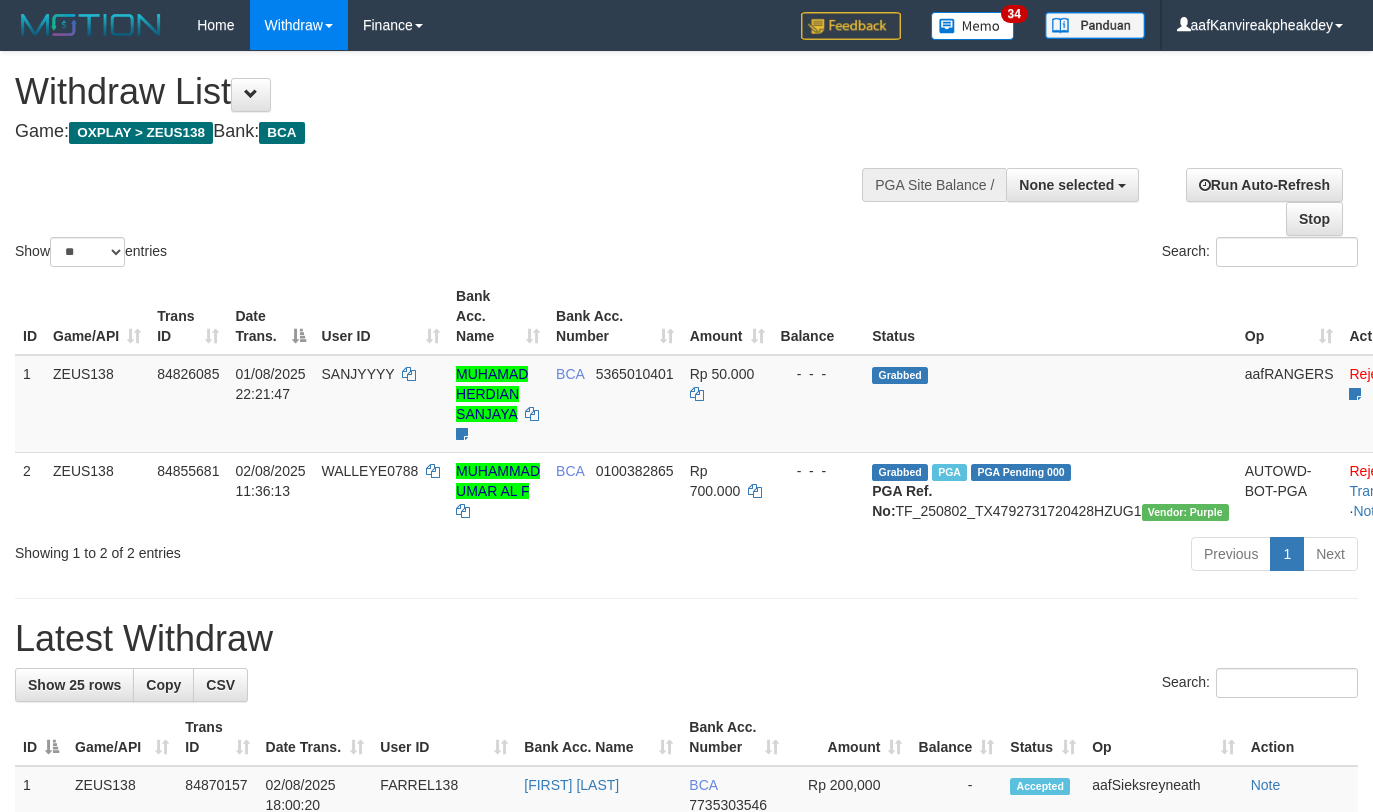 select 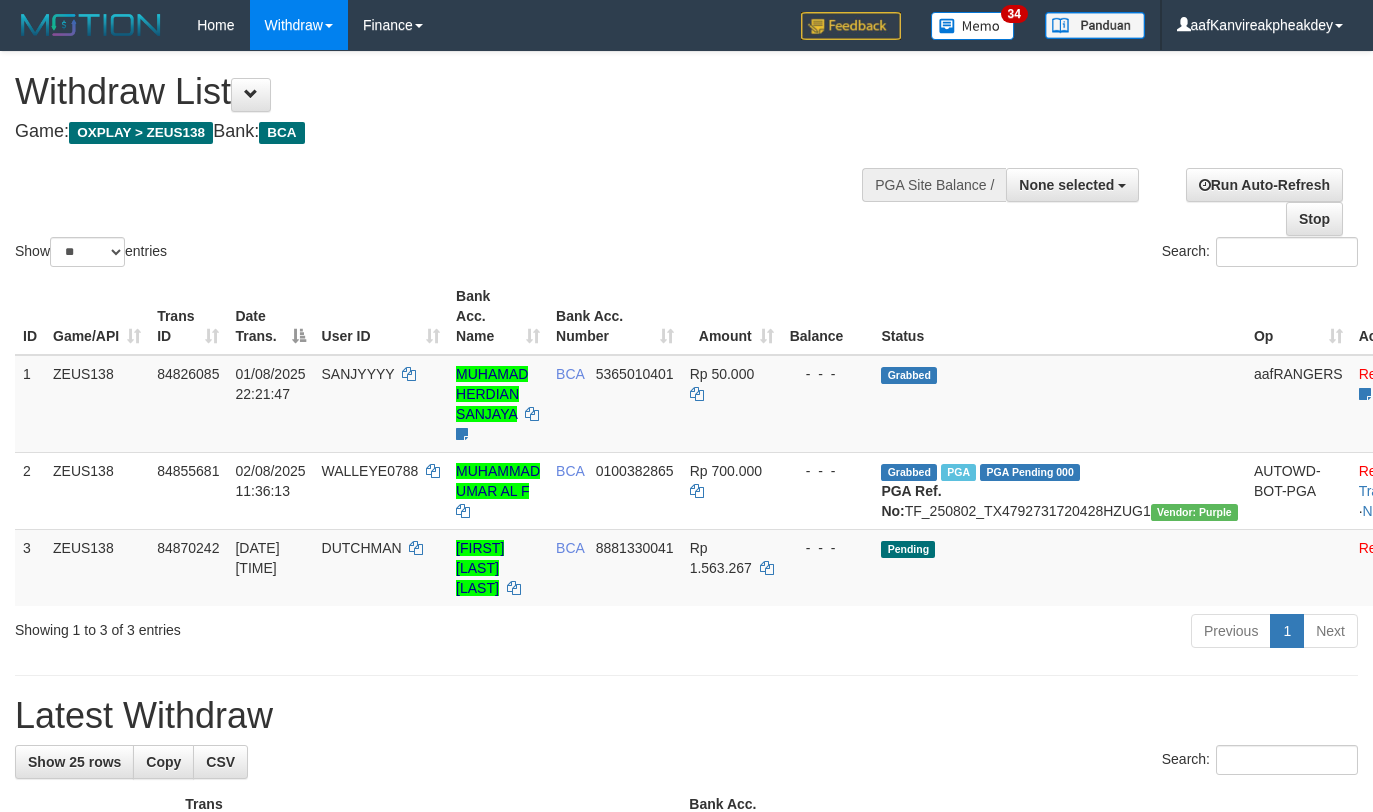 select 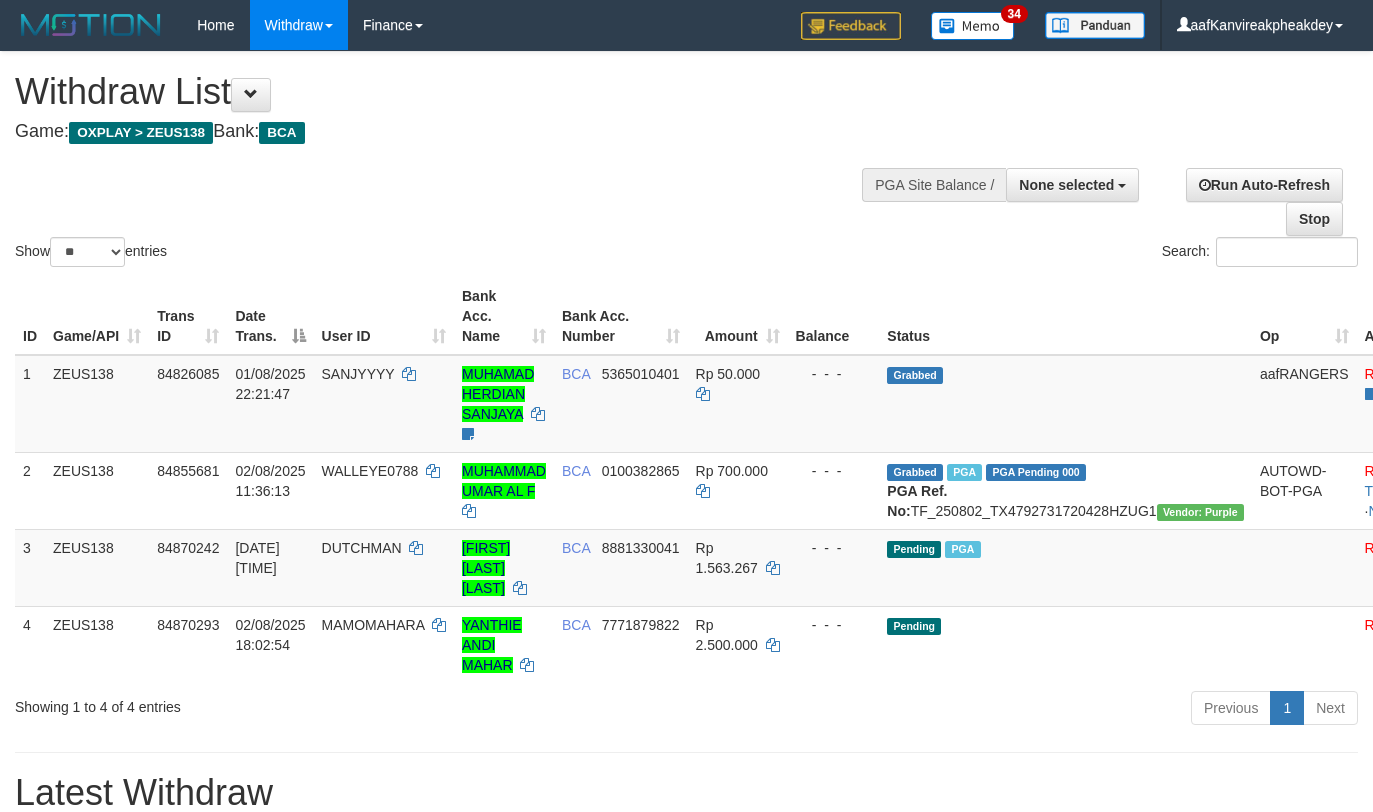 select 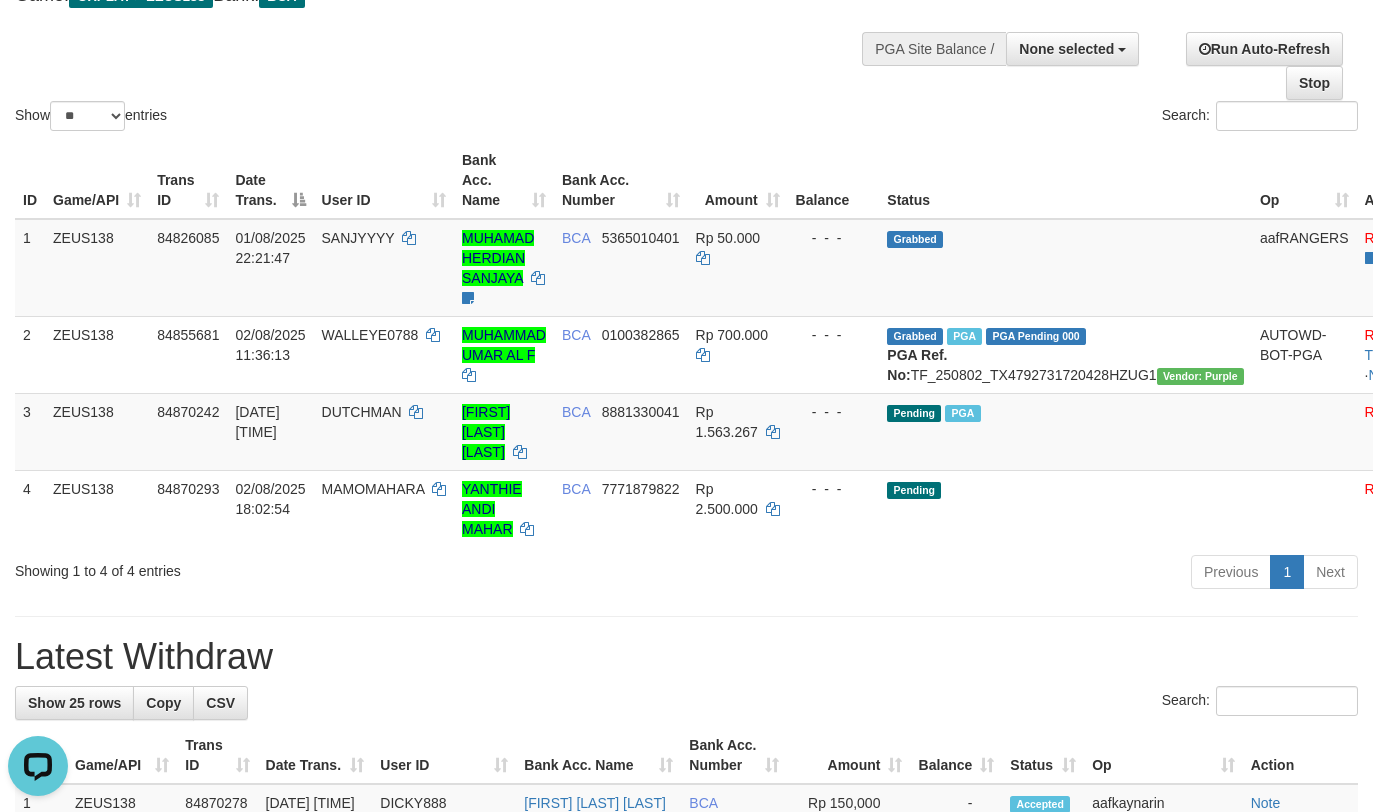 scroll, scrollTop: 0, scrollLeft: 0, axis: both 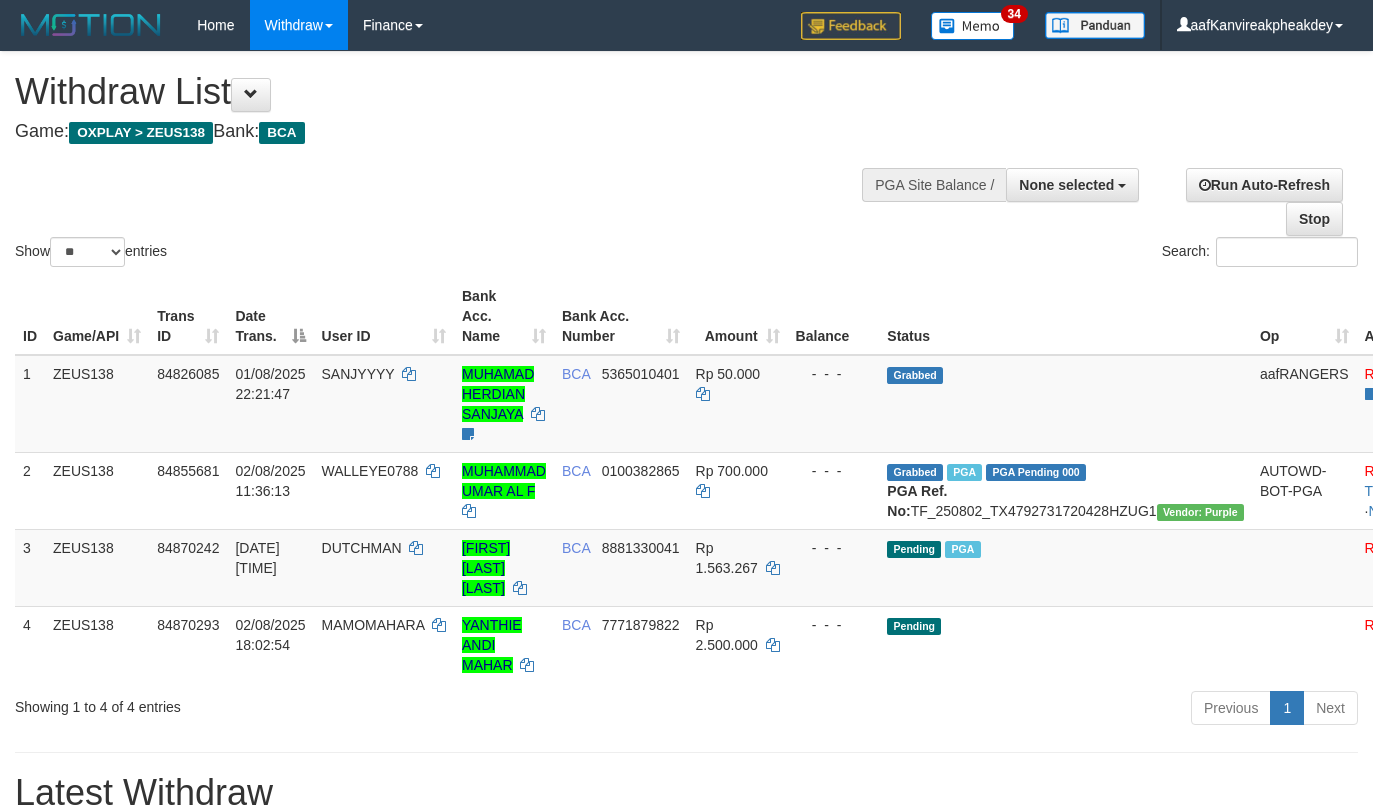 select 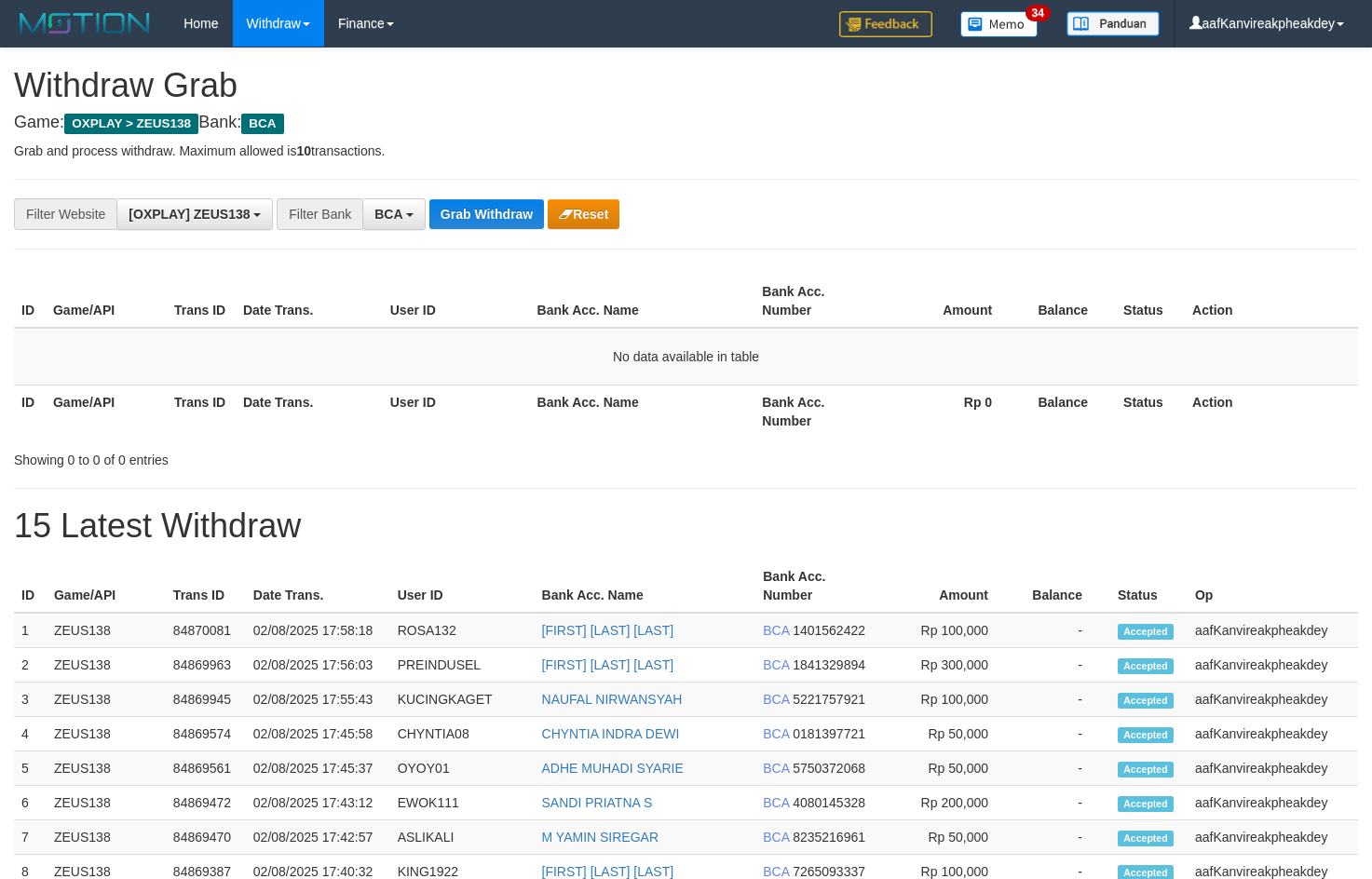 scroll, scrollTop: 0, scrollLeft: 0, axis: both 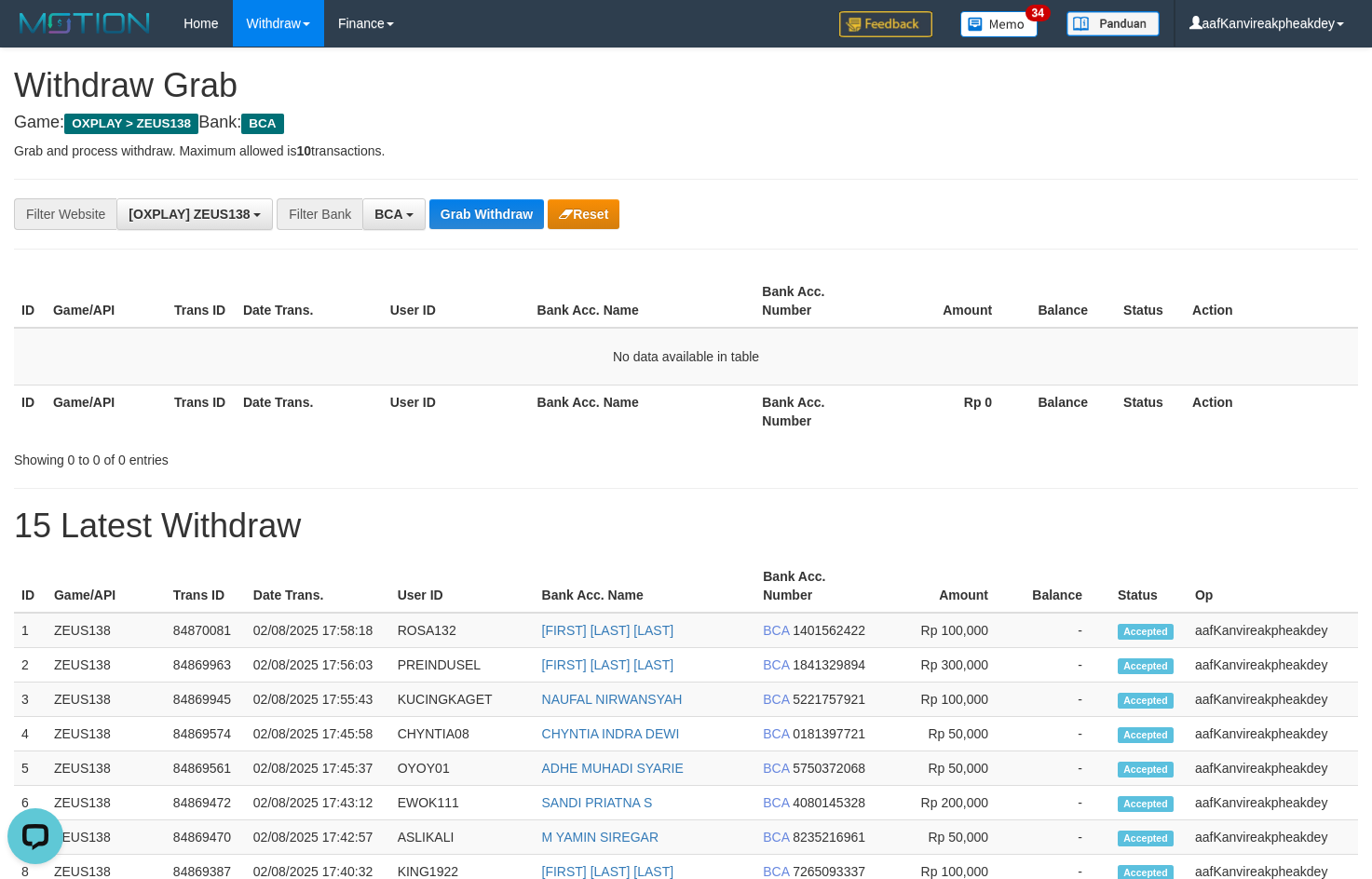 click on "**********" at bounding box center (572, 214) 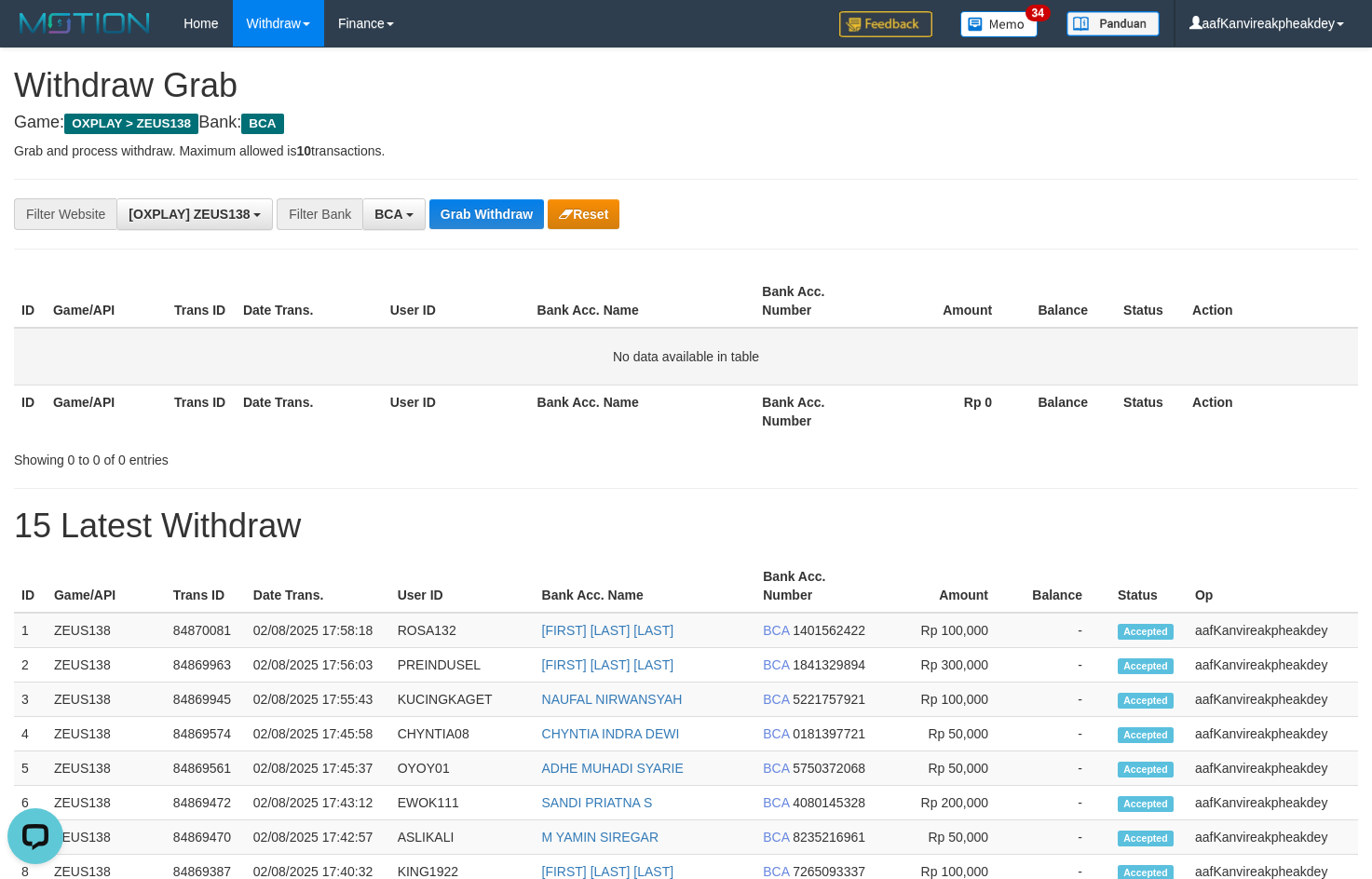 click on "No data available in table" at bounding box center (686, 357) 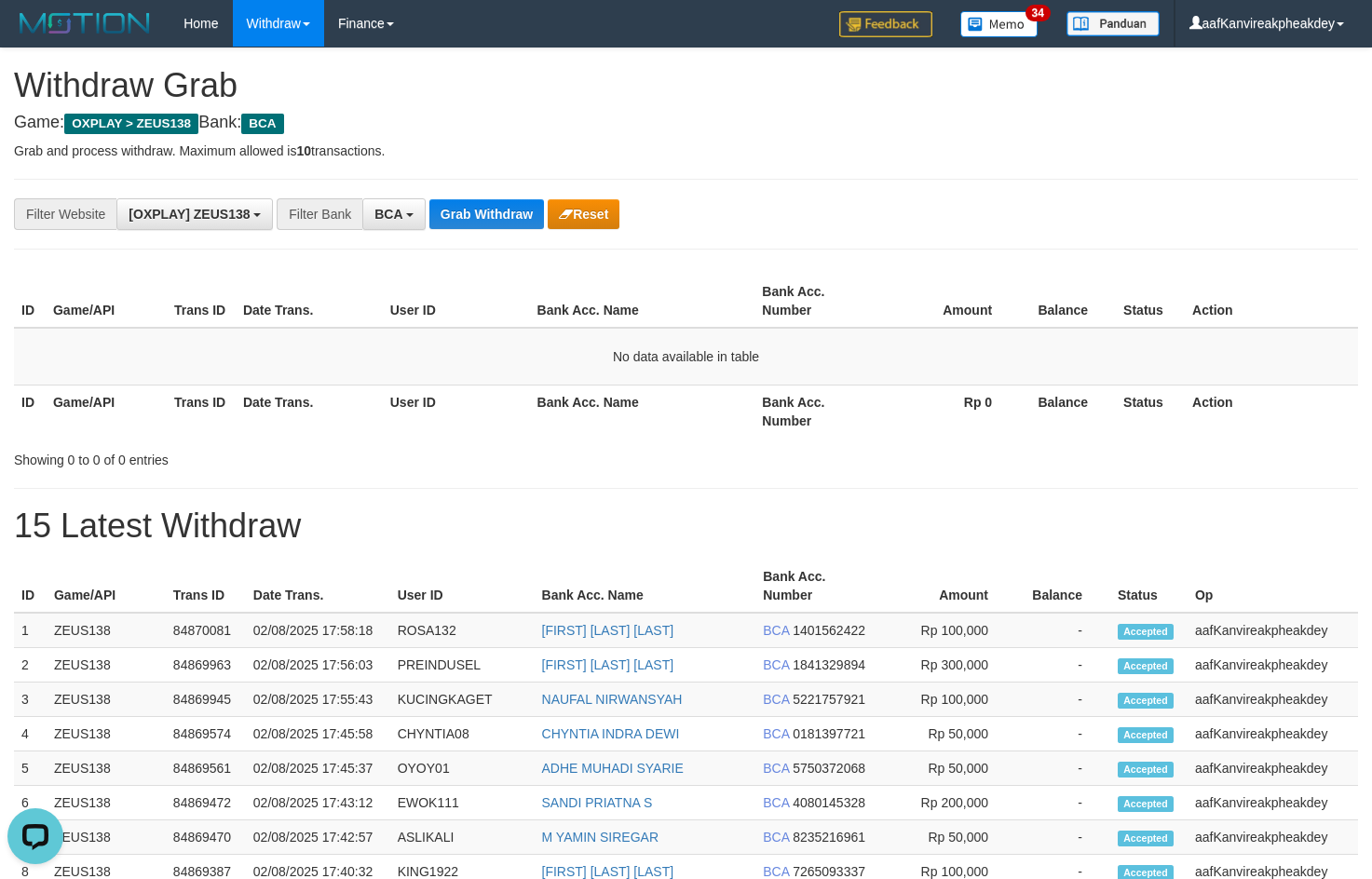 drag, startPoint x: 894, startPoint y: 304, endPoint x: 913, endPoint y: 277, distance: 33.01515 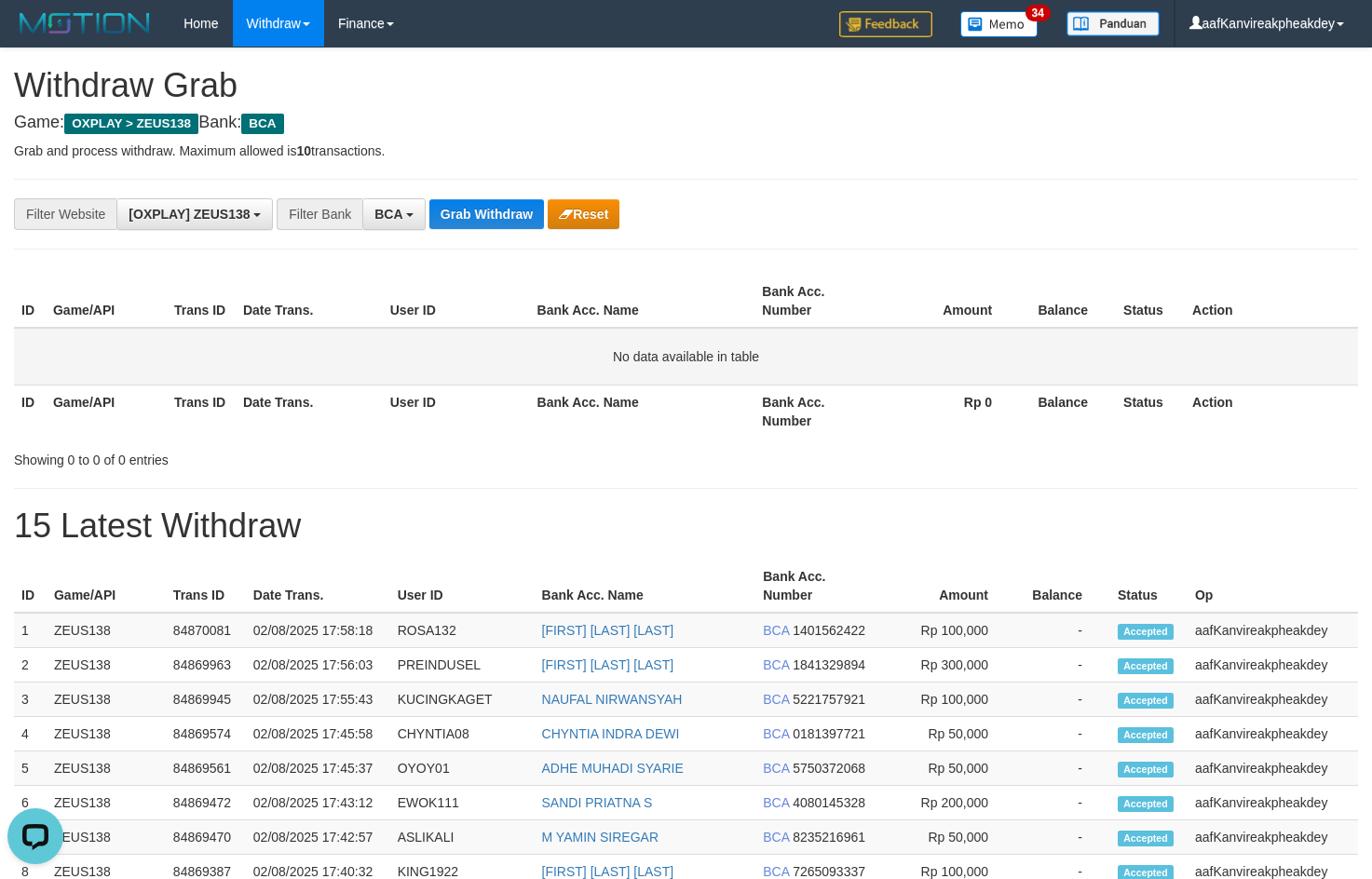 click on "No data available in table" at bounding box center [686, 357] 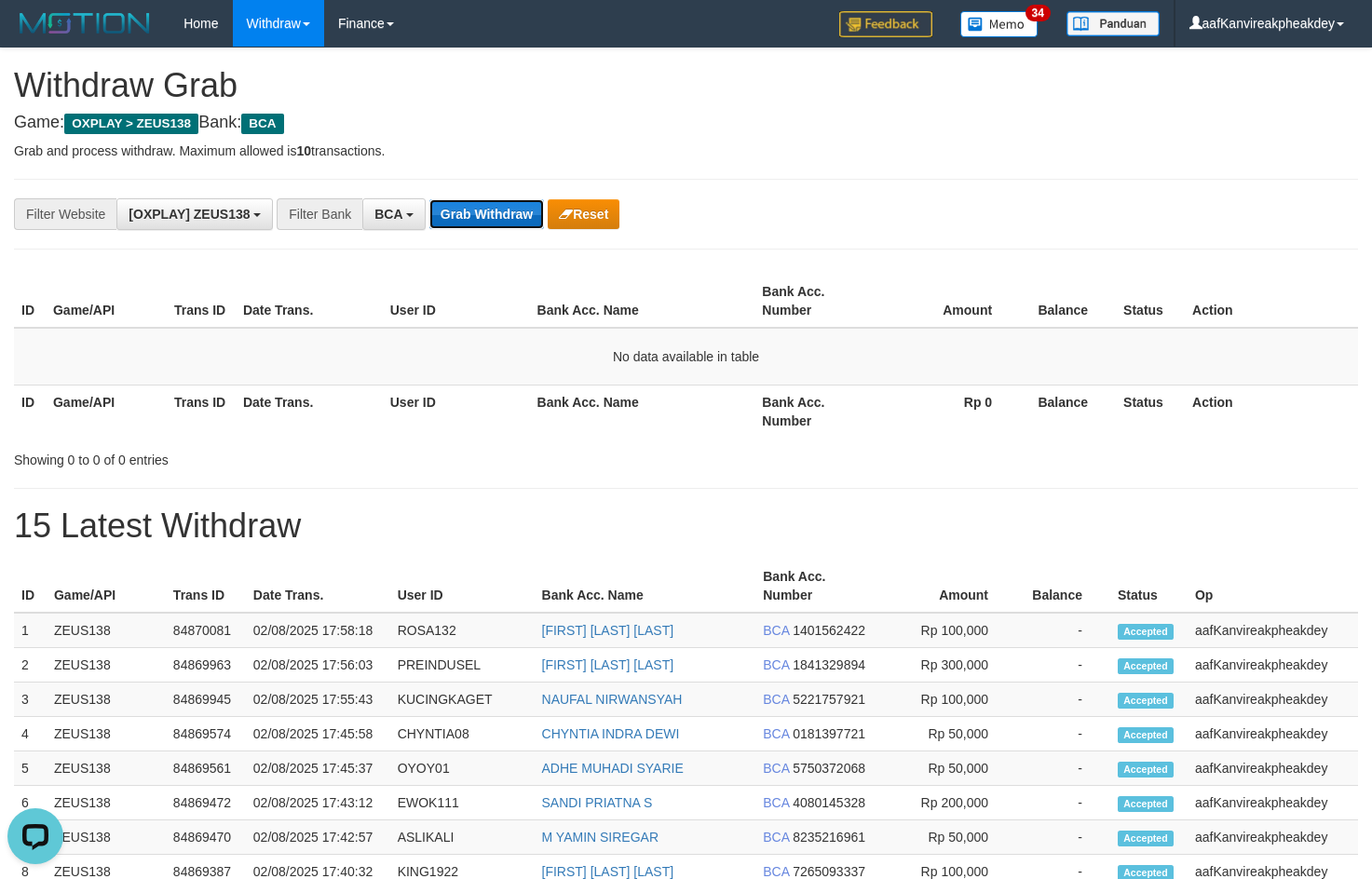 click on "Grab Withdraw" at bounding box center [486, 214] 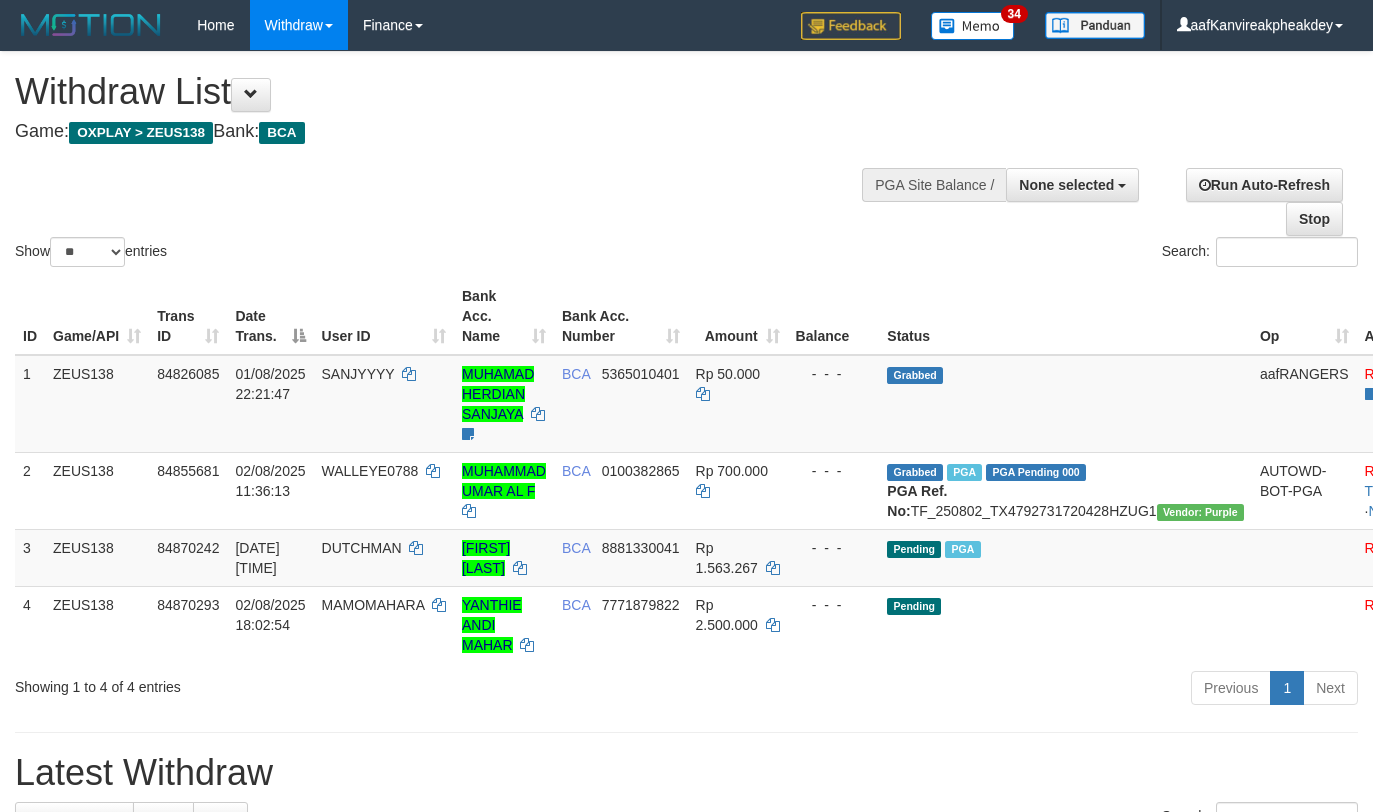 select 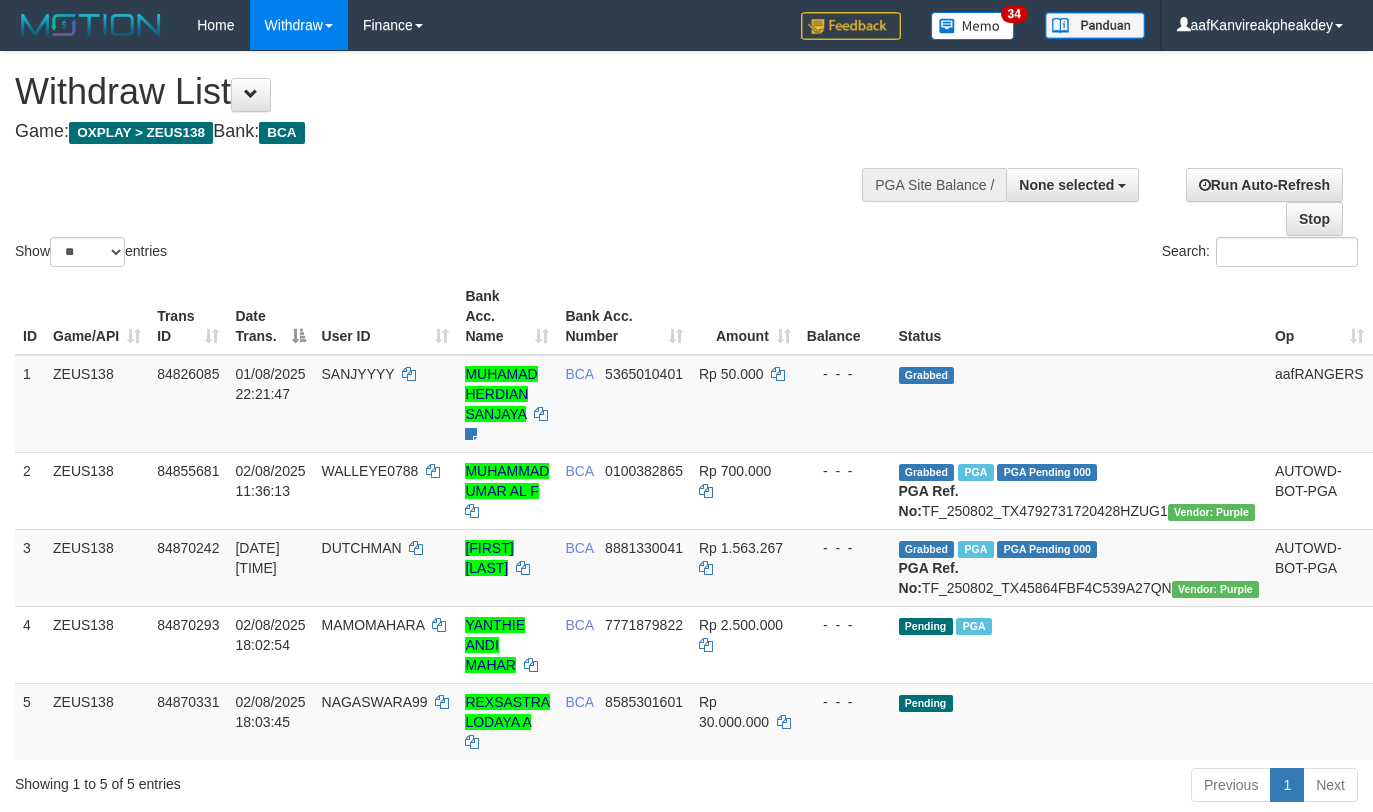 select 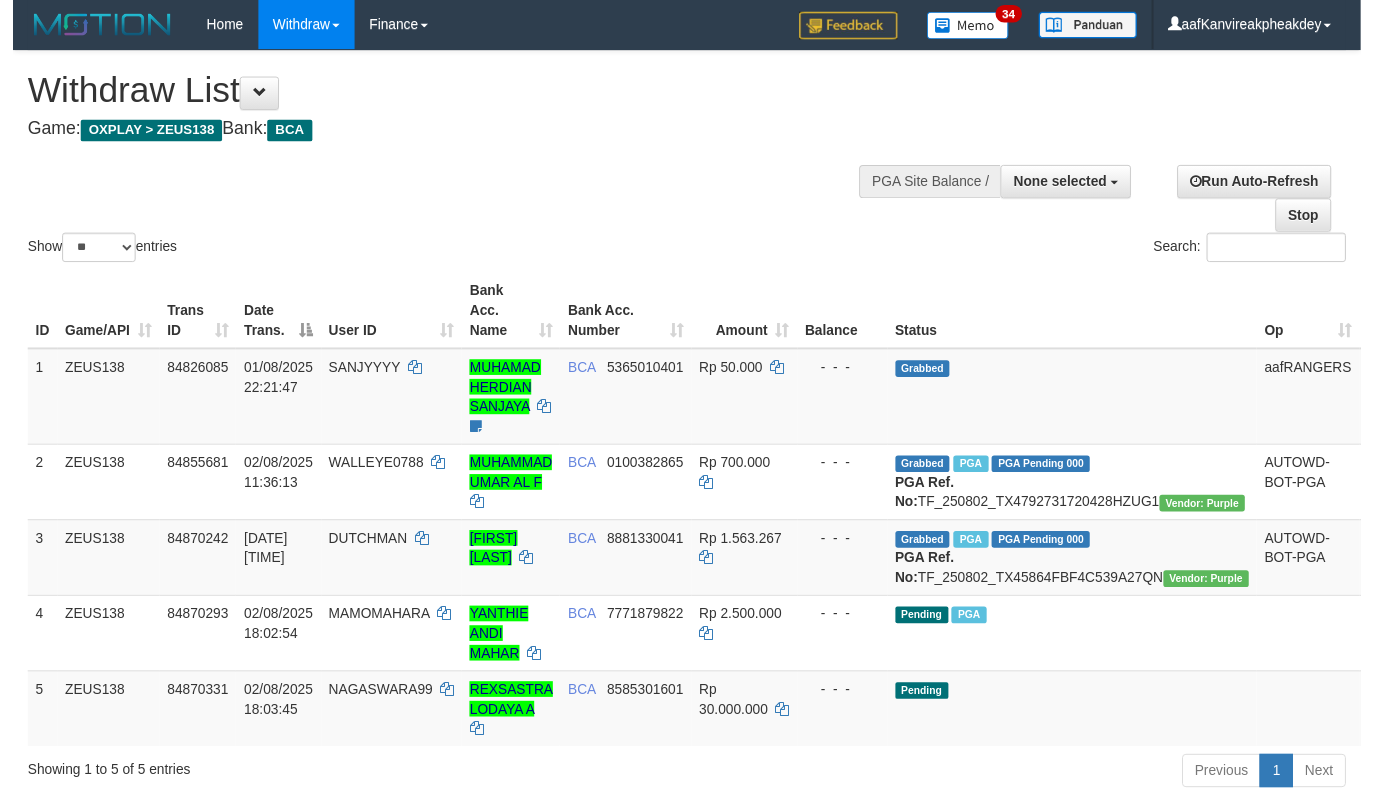 scroll, scrollTop: 136, scrollLeft: 0, axis: vertical 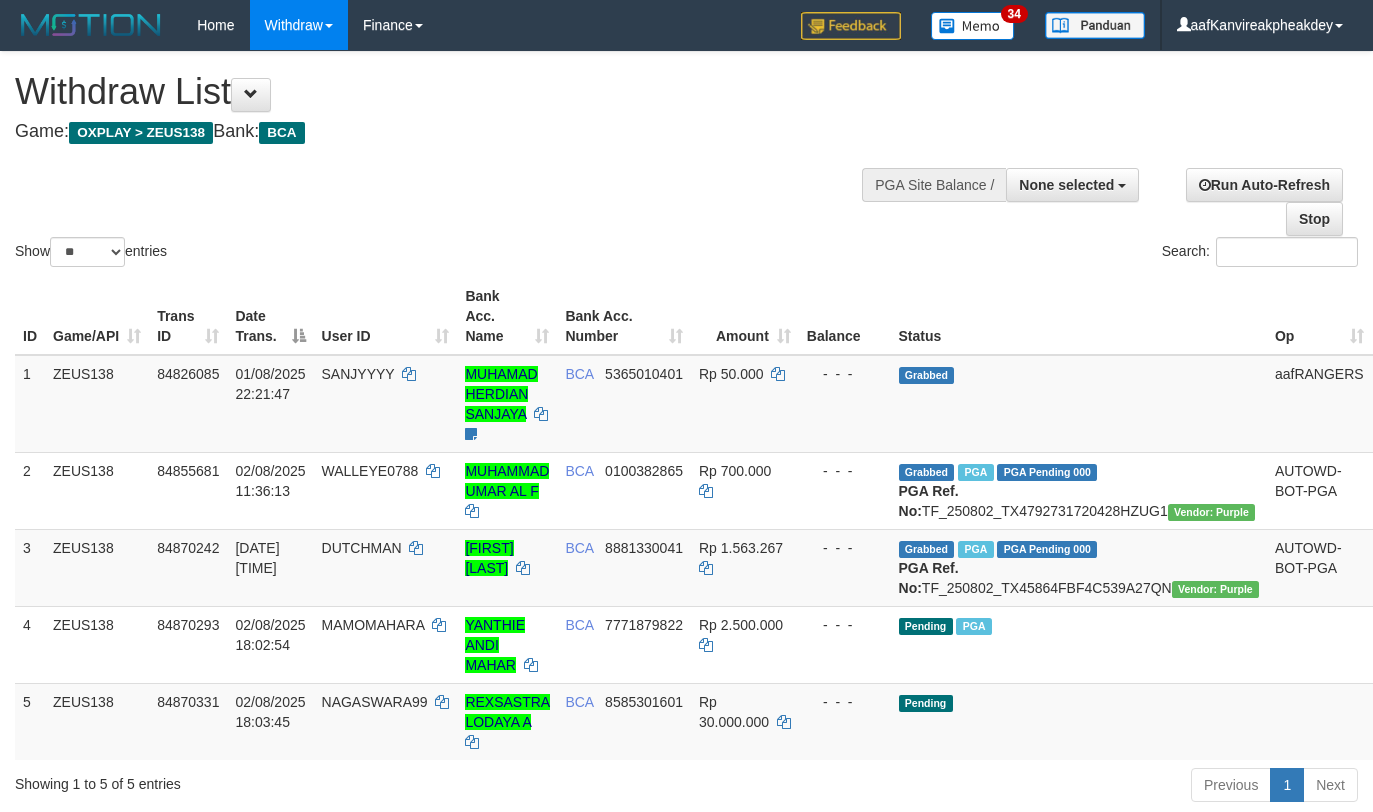 select 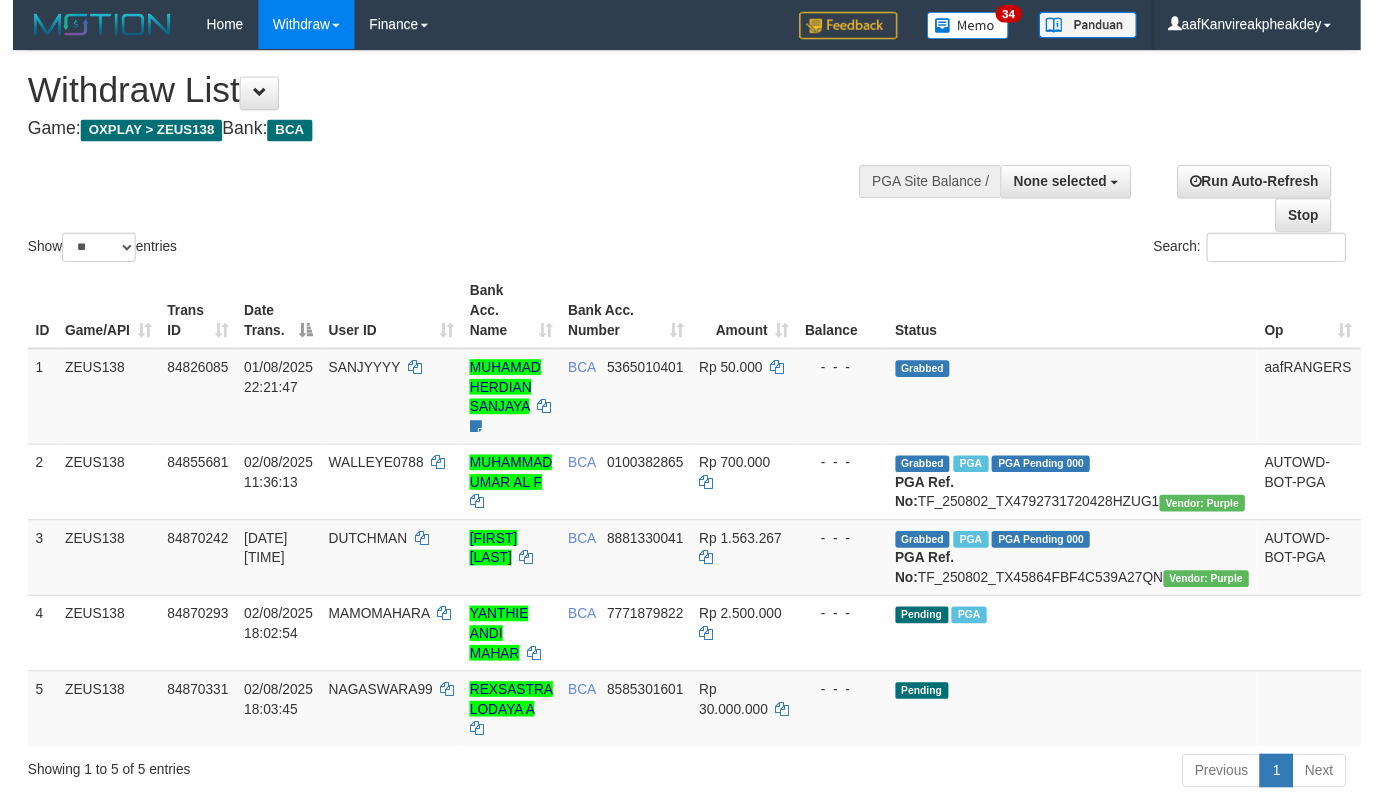 scroll, scrollTop: 136, scrollLeft: 0, axis: vertical 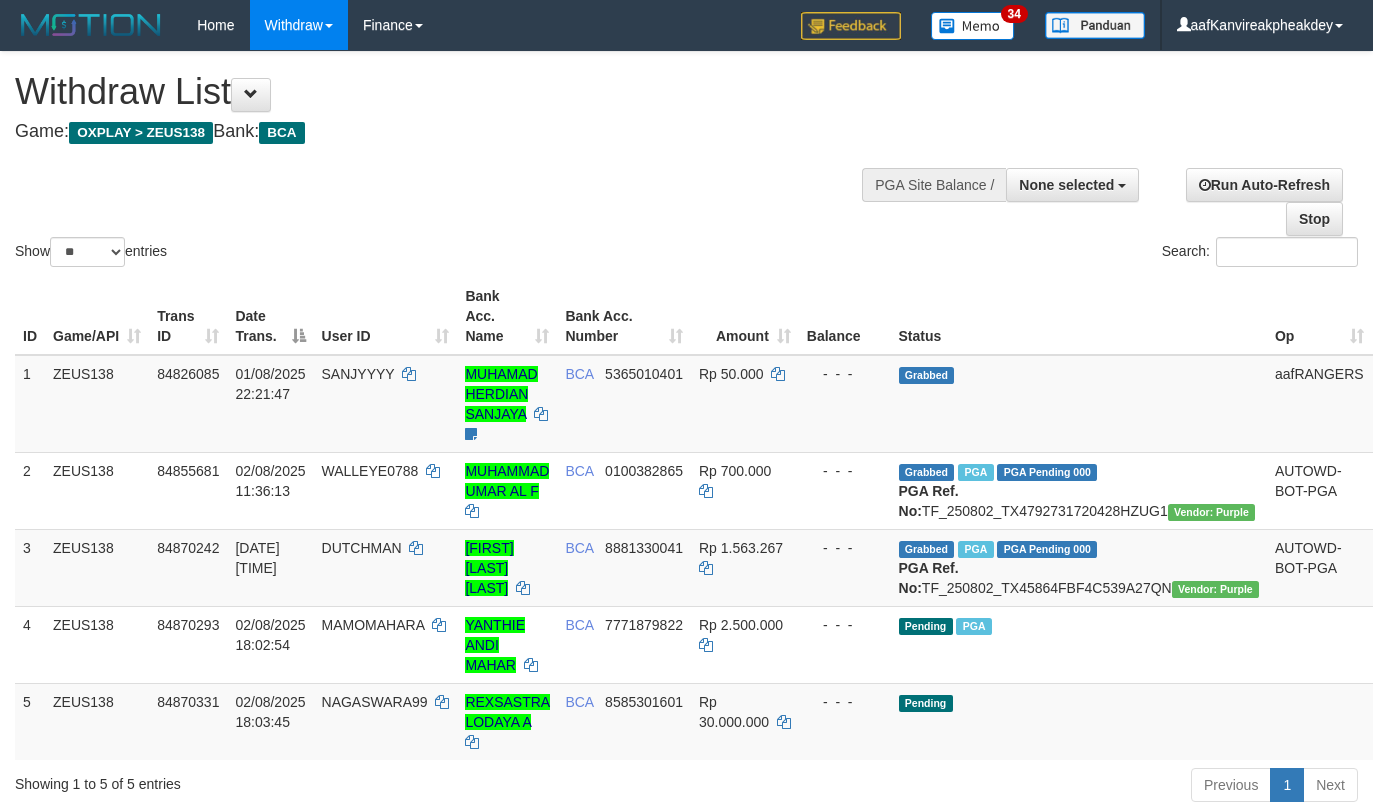 select 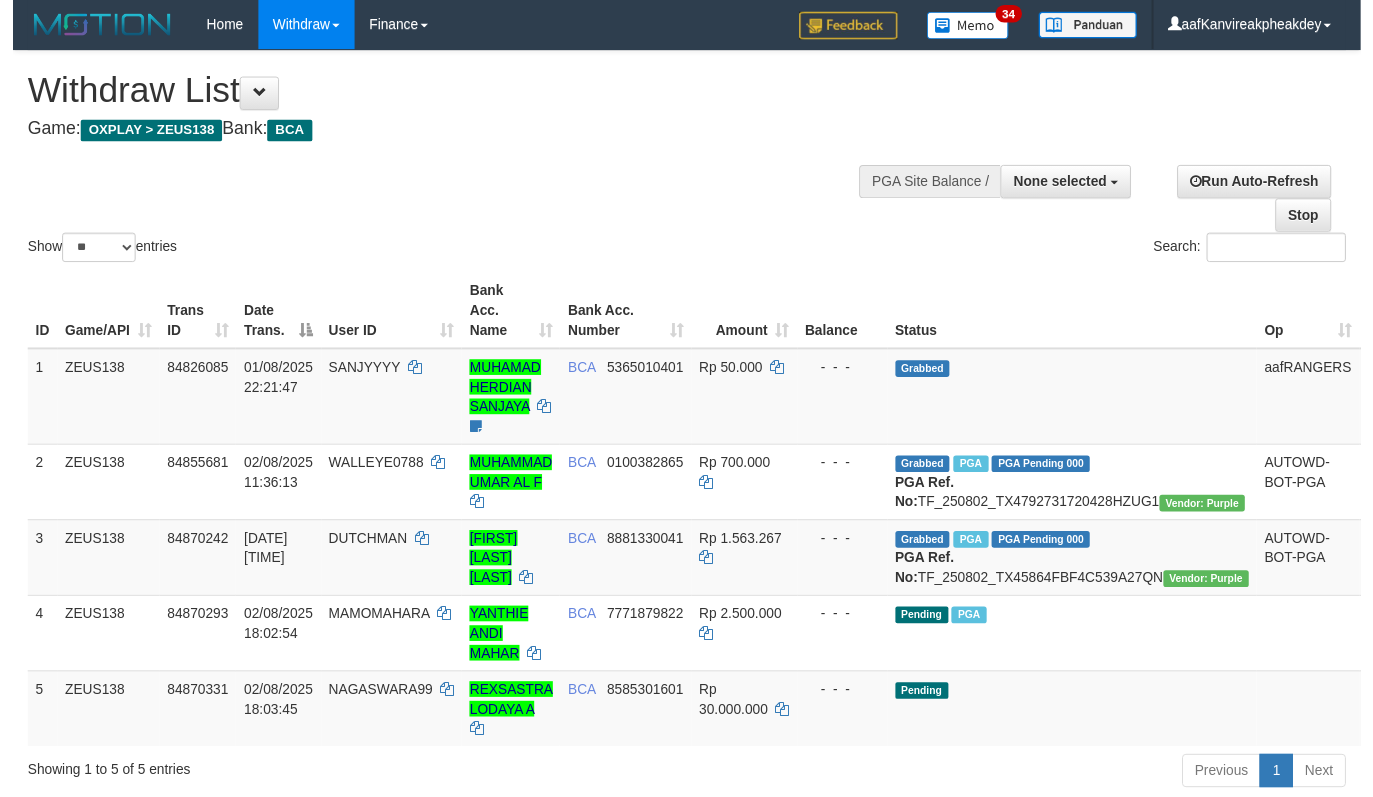 scroll, scrollTop: 136, scrollLeft: 0, axis: vertical 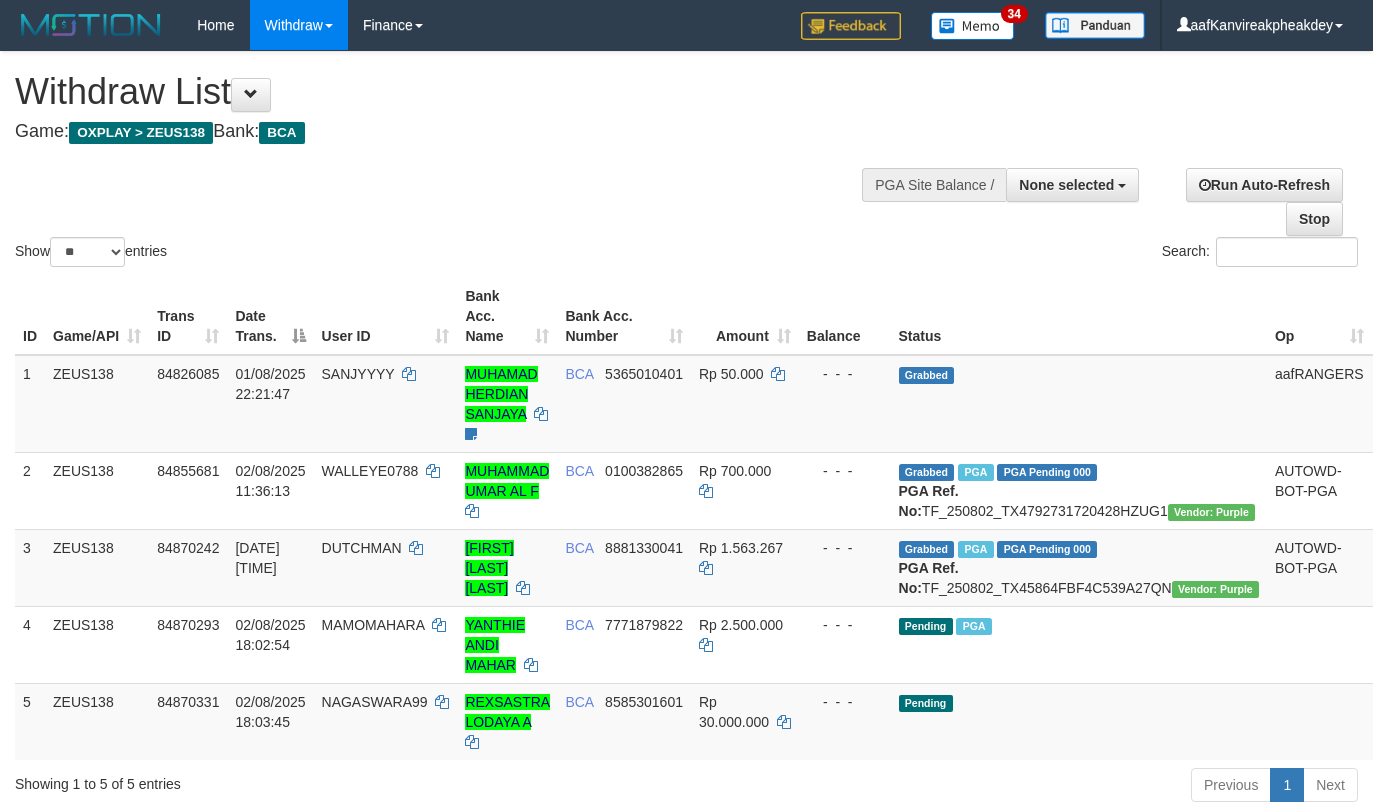 select 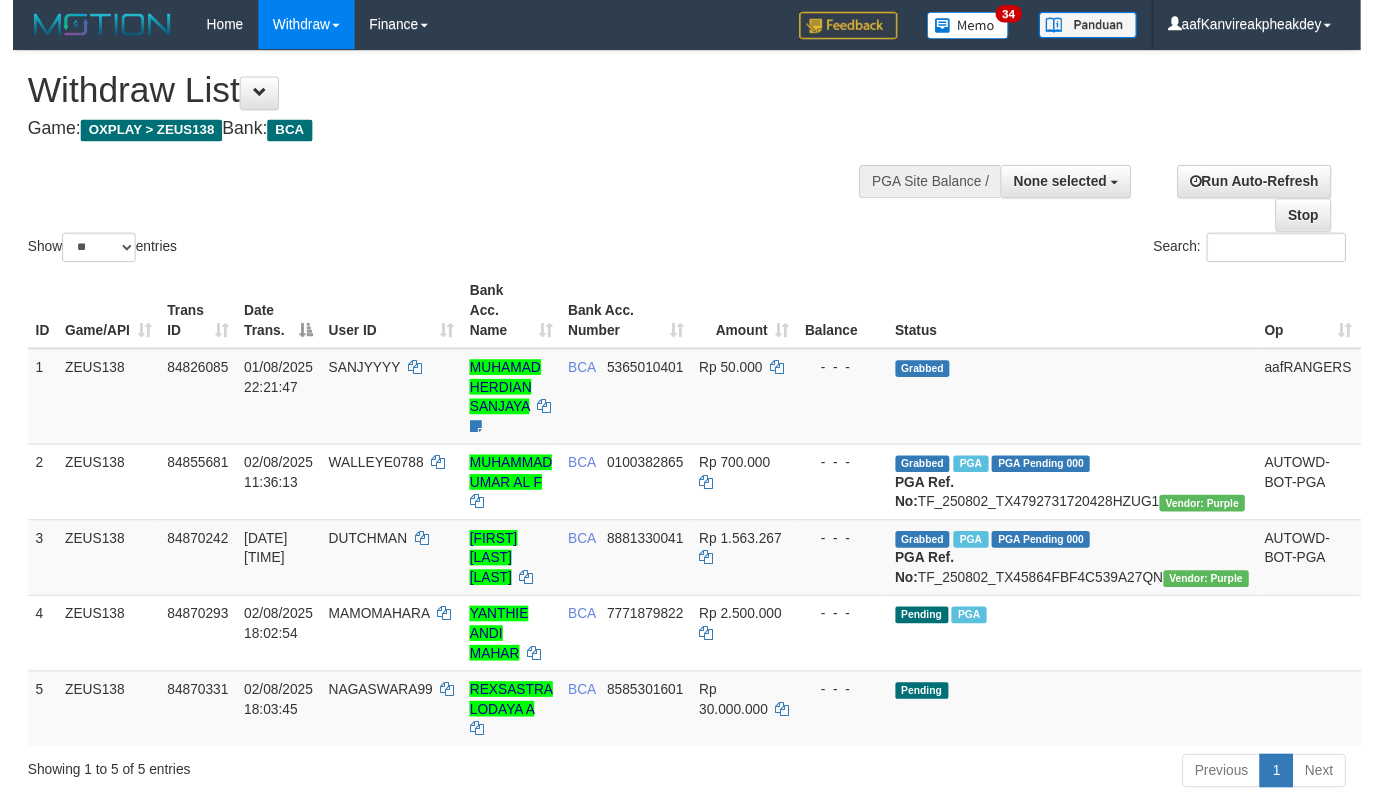 scroll, scrollTop: 136, scrollLeft: 0, axis: vertical 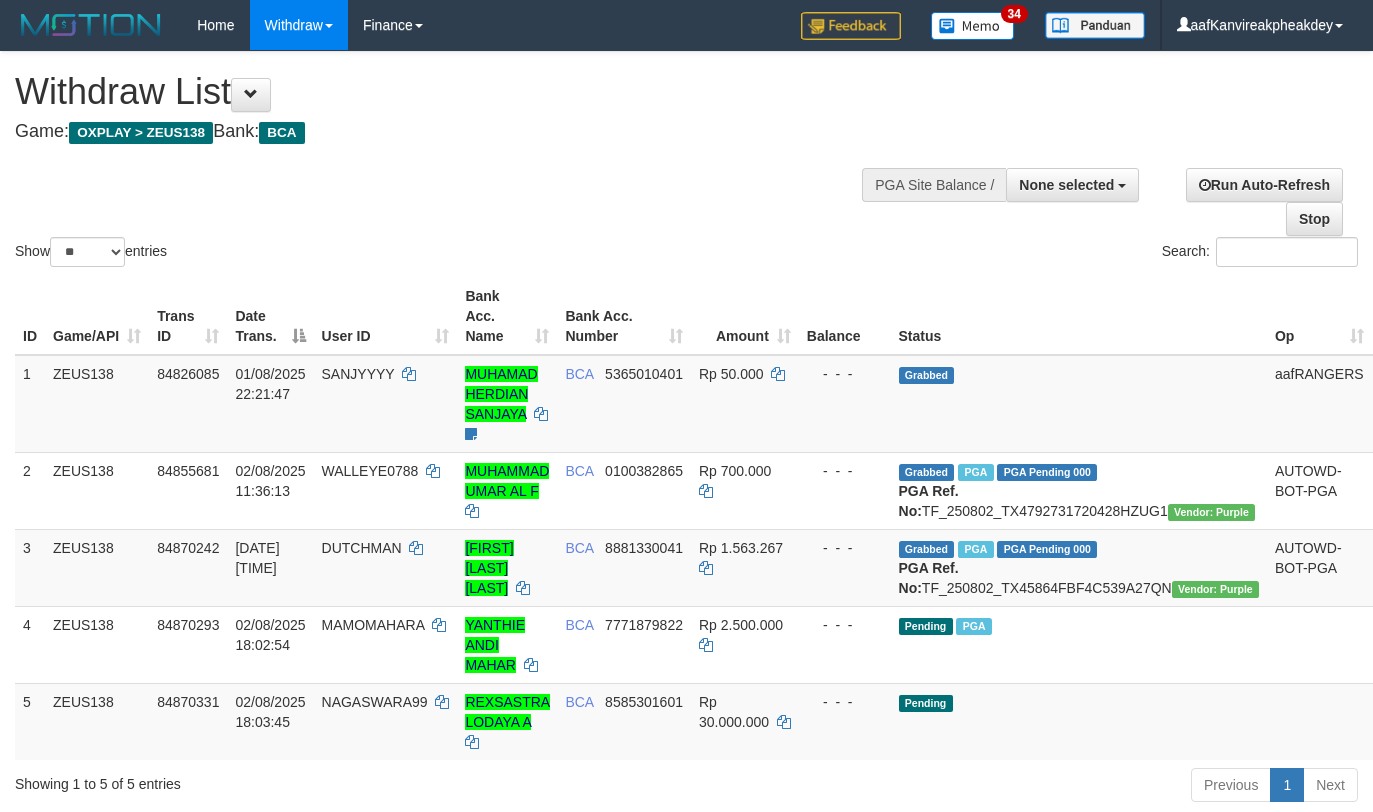 select 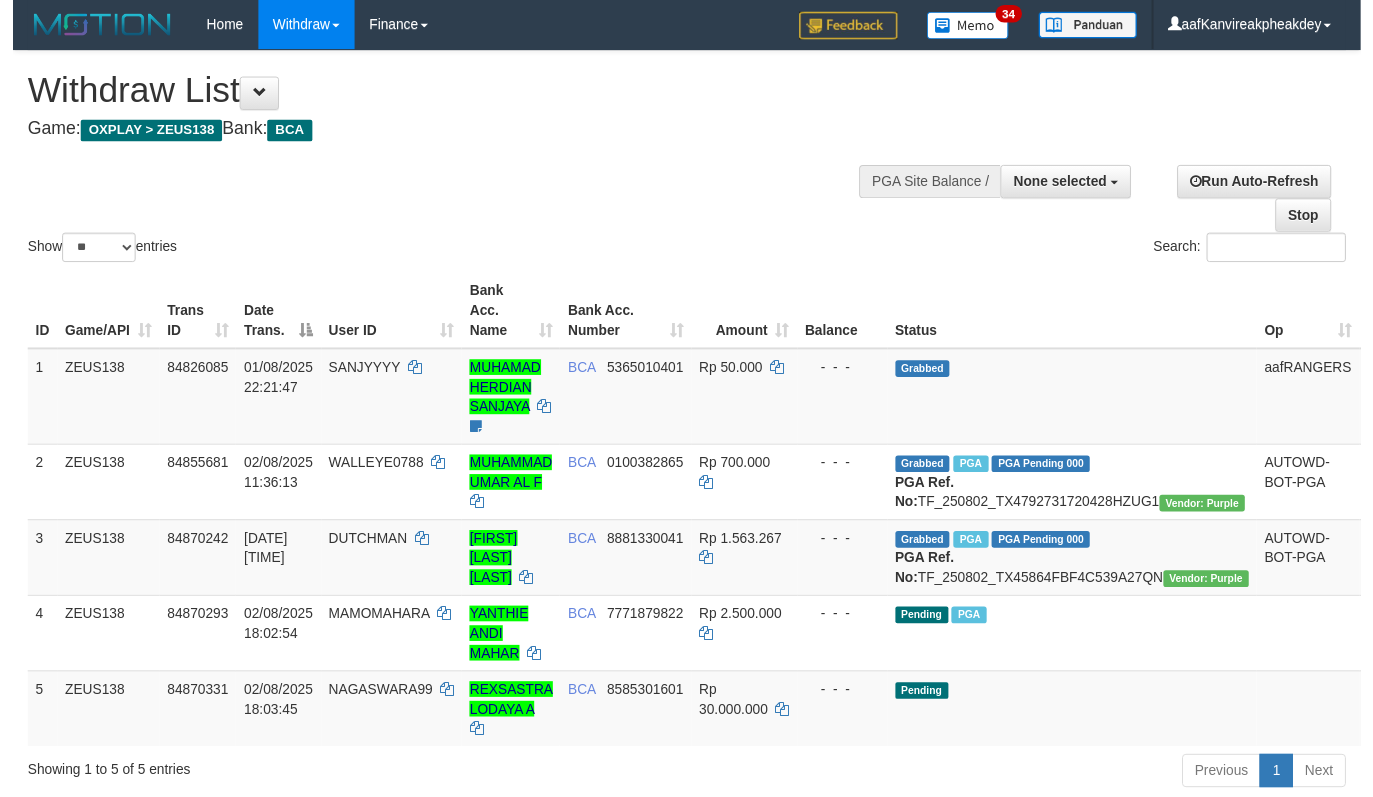 scroll, scrollTop: 136, scrollLeft: 0, axis: vertical 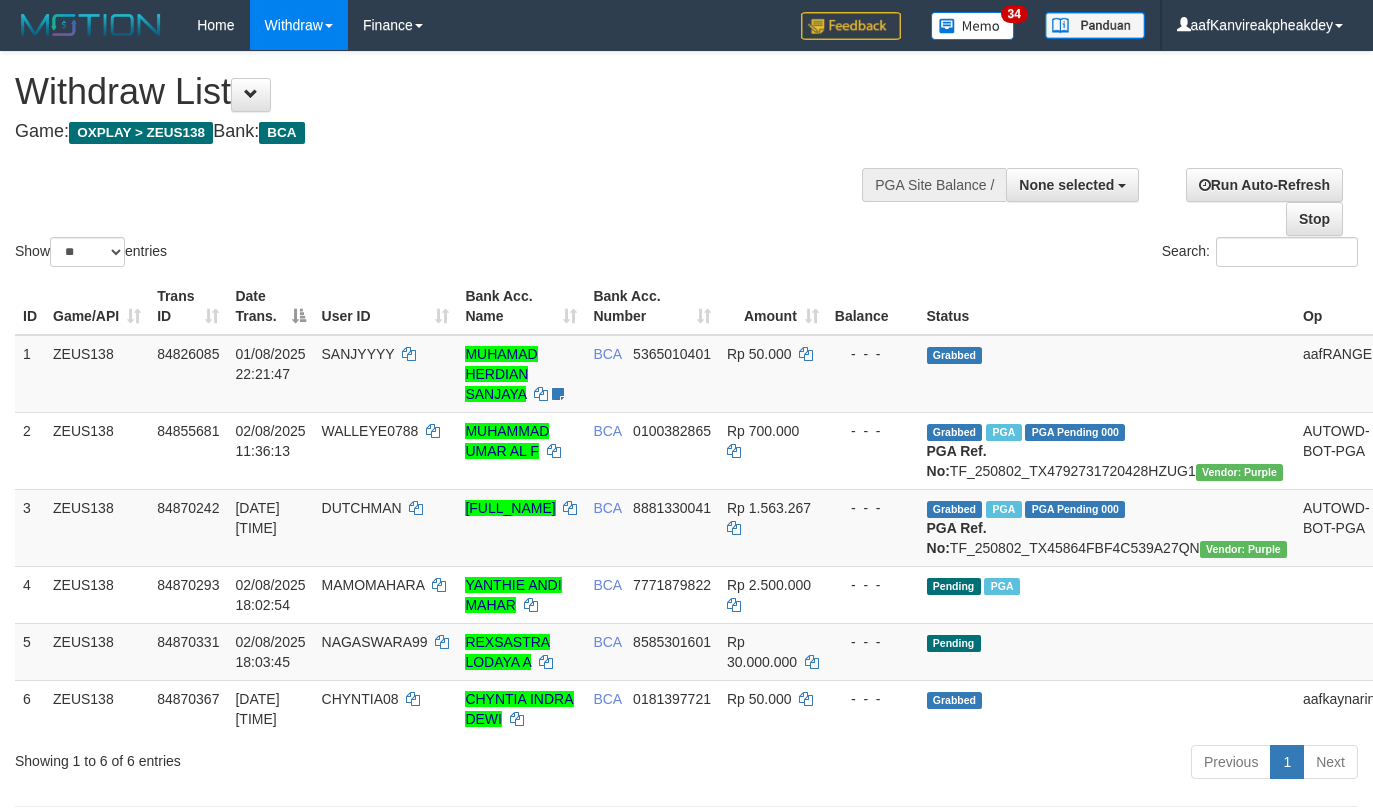 select 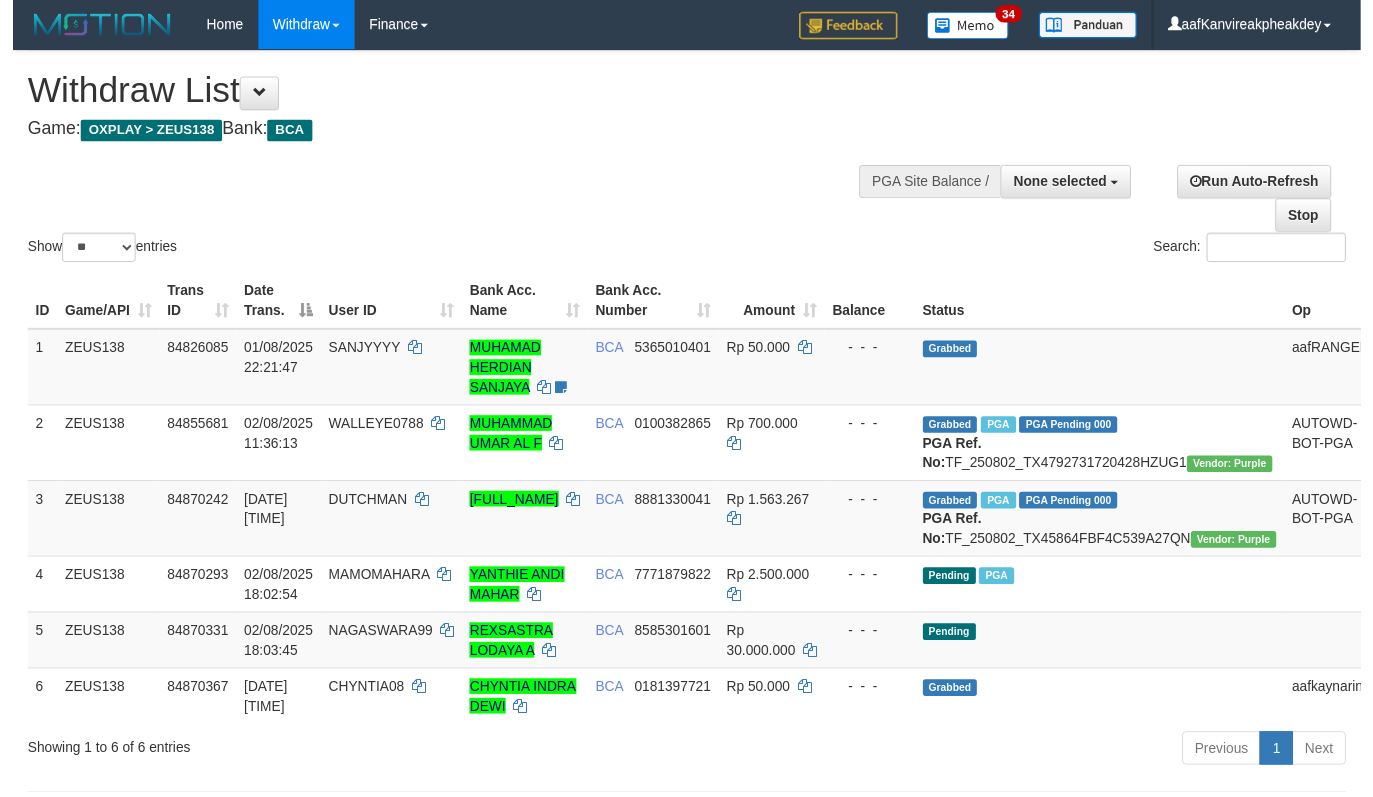 scroll, scrollTop: 136, scrollLeft: 0, axis: vertical 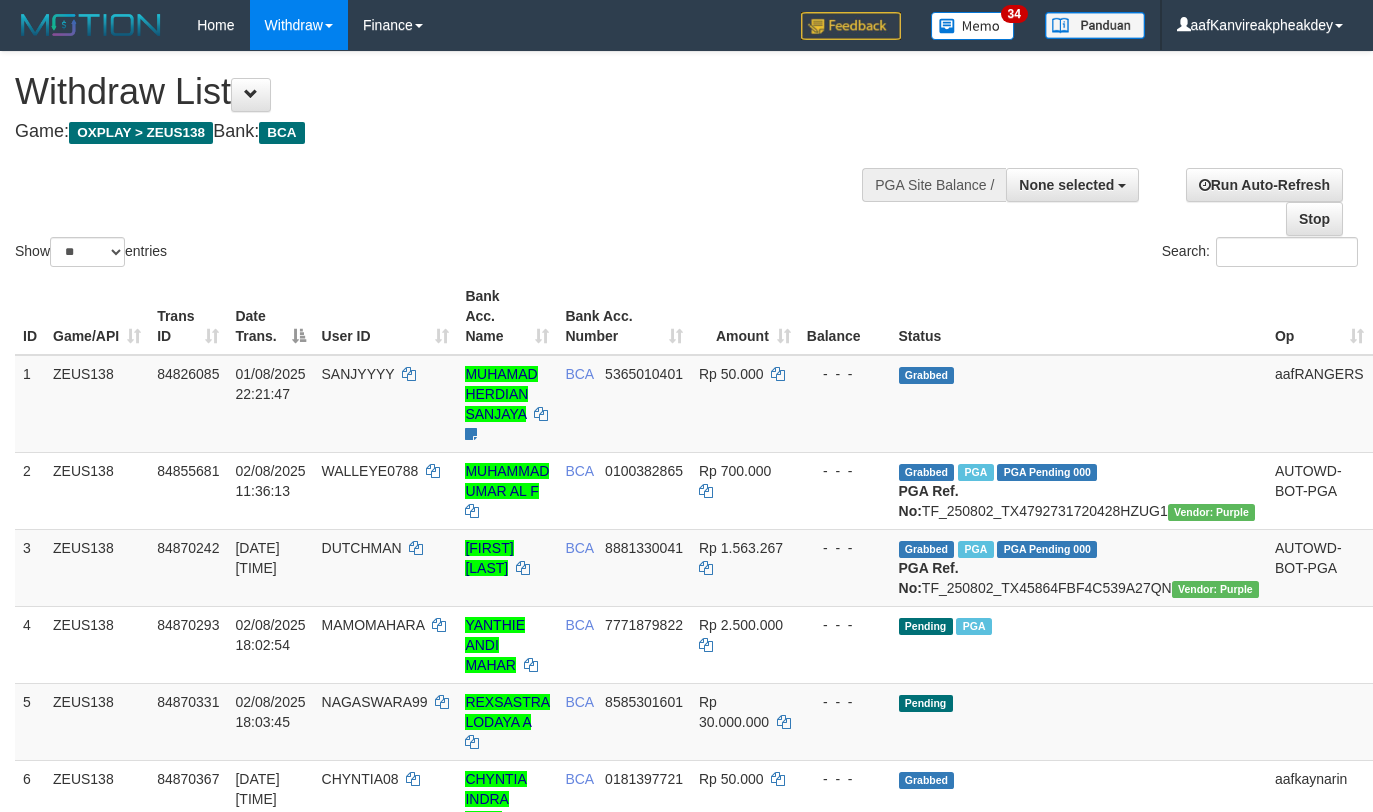 select 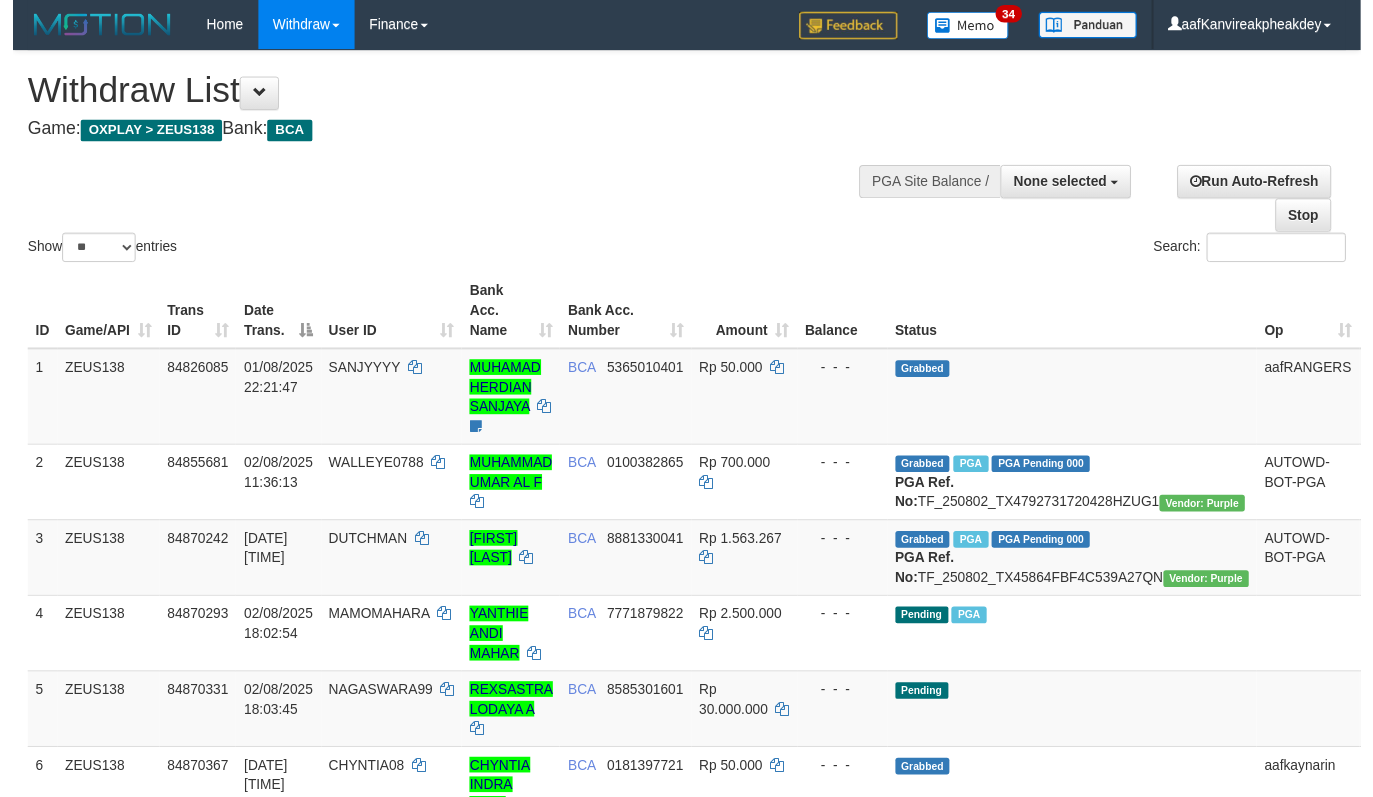 scroll, scrollTop: 136, scrollLeft: 0, axis: vertical 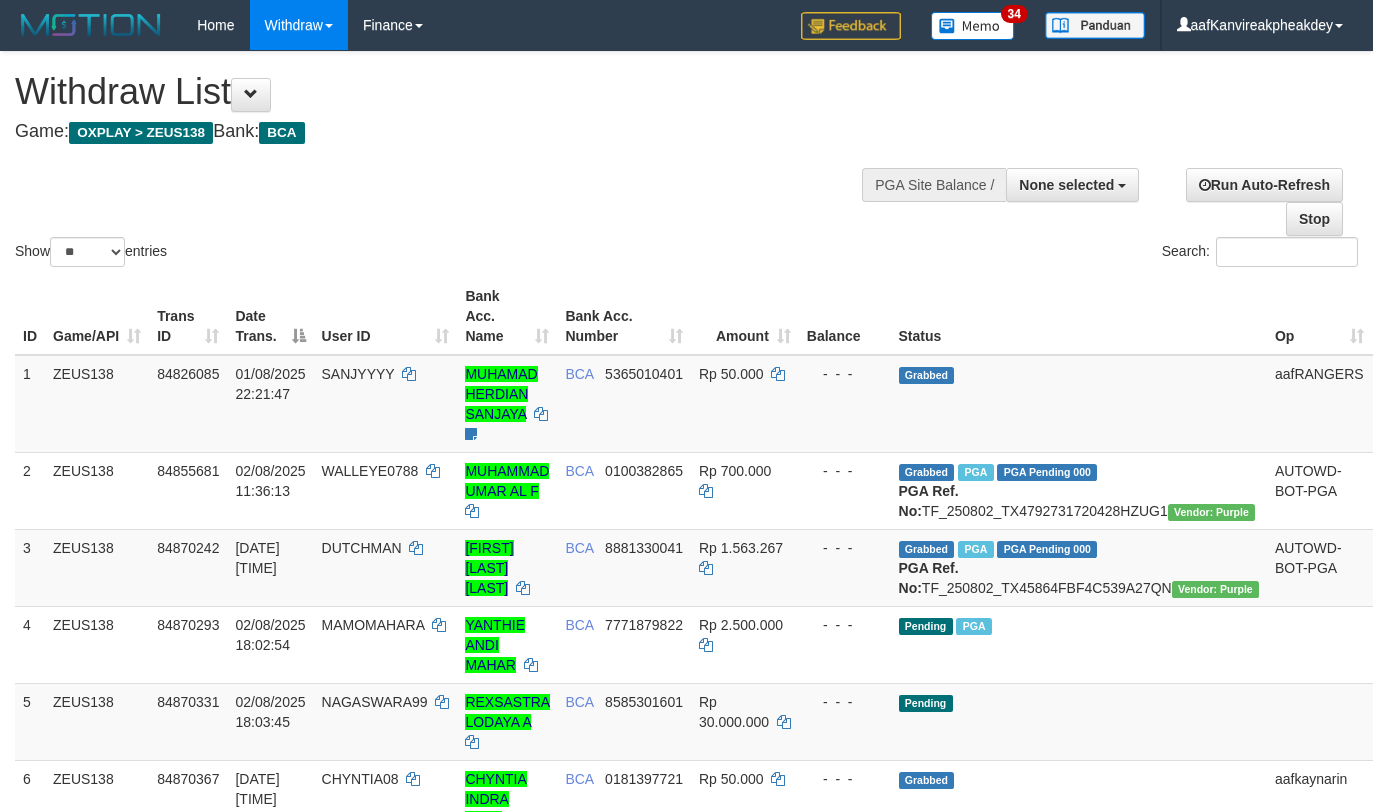 select 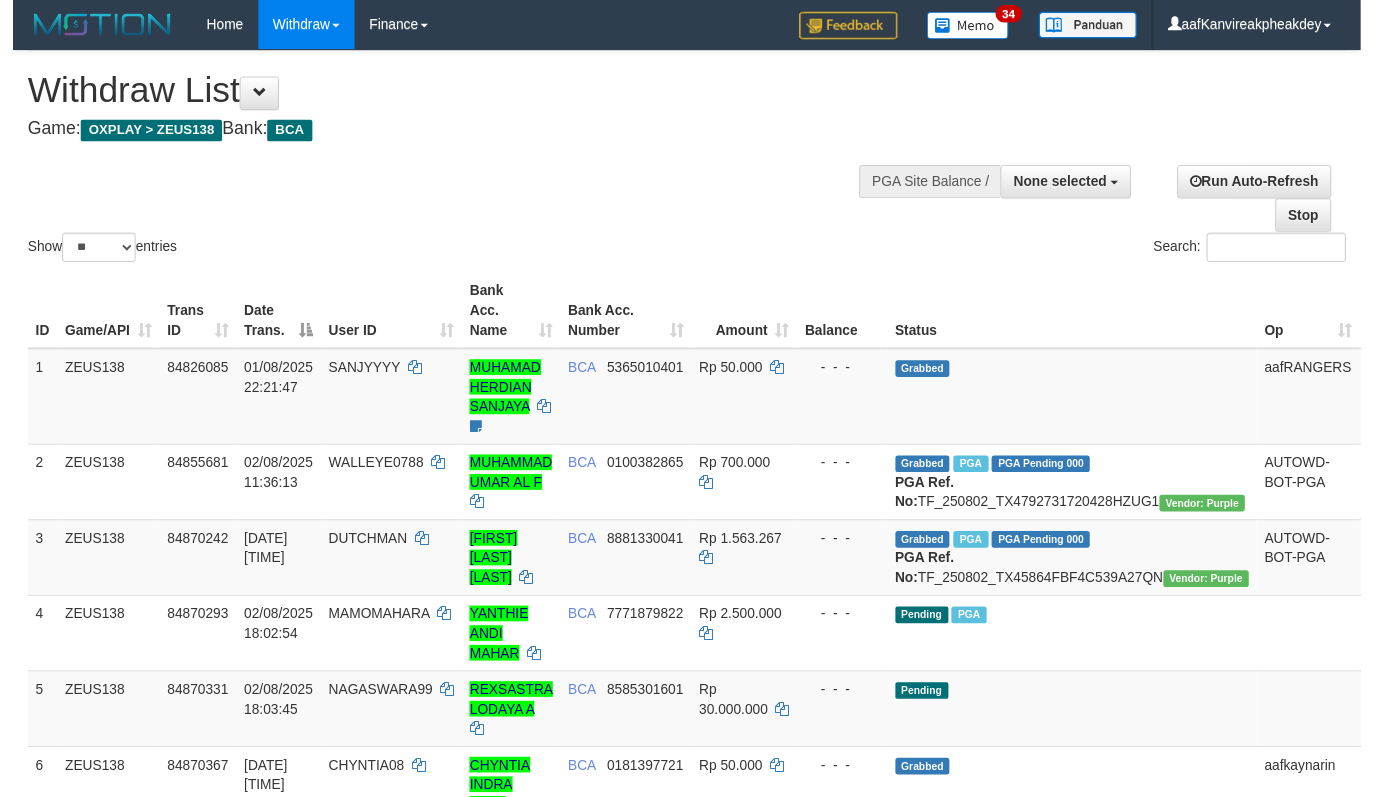 scroll, scrollTop: 136, scrollLeft: 0, axis: vertical 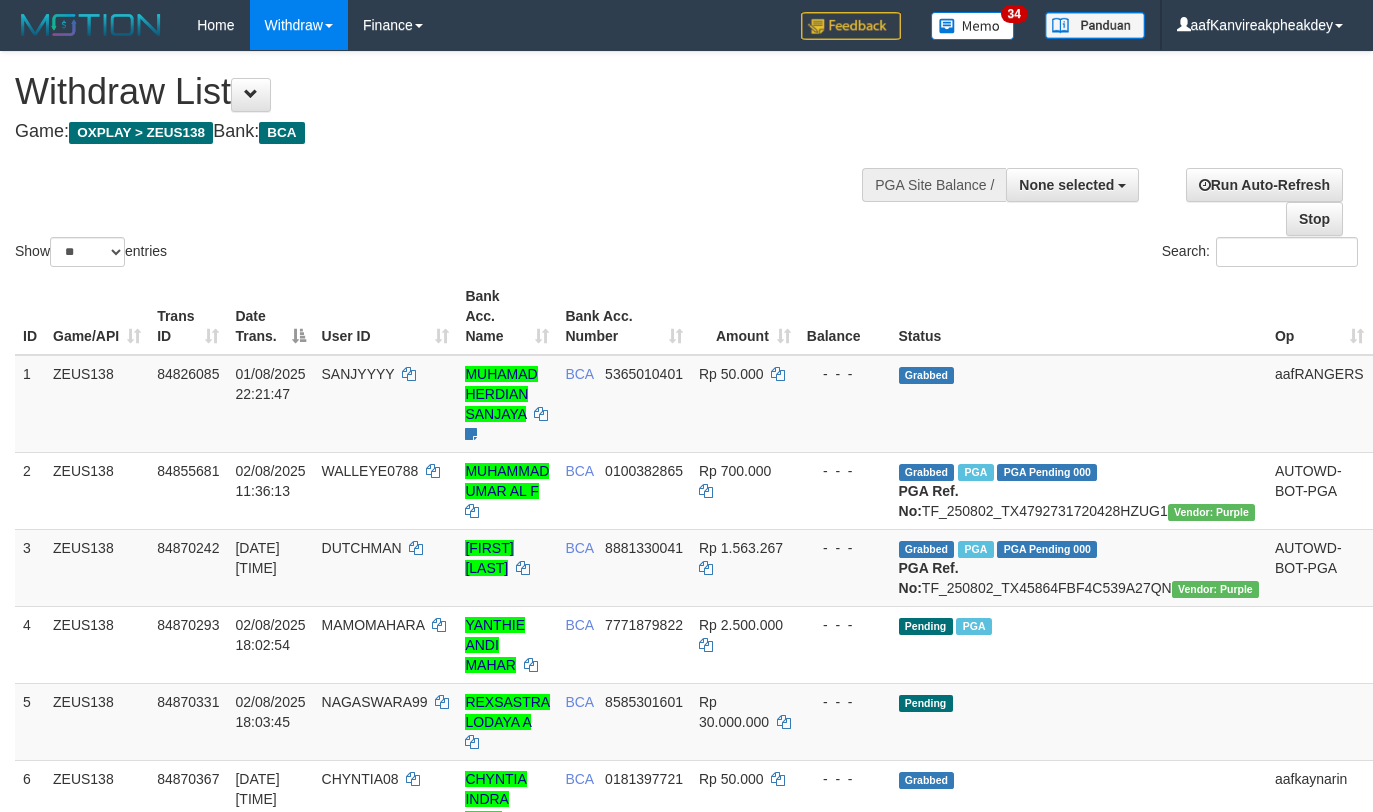 select 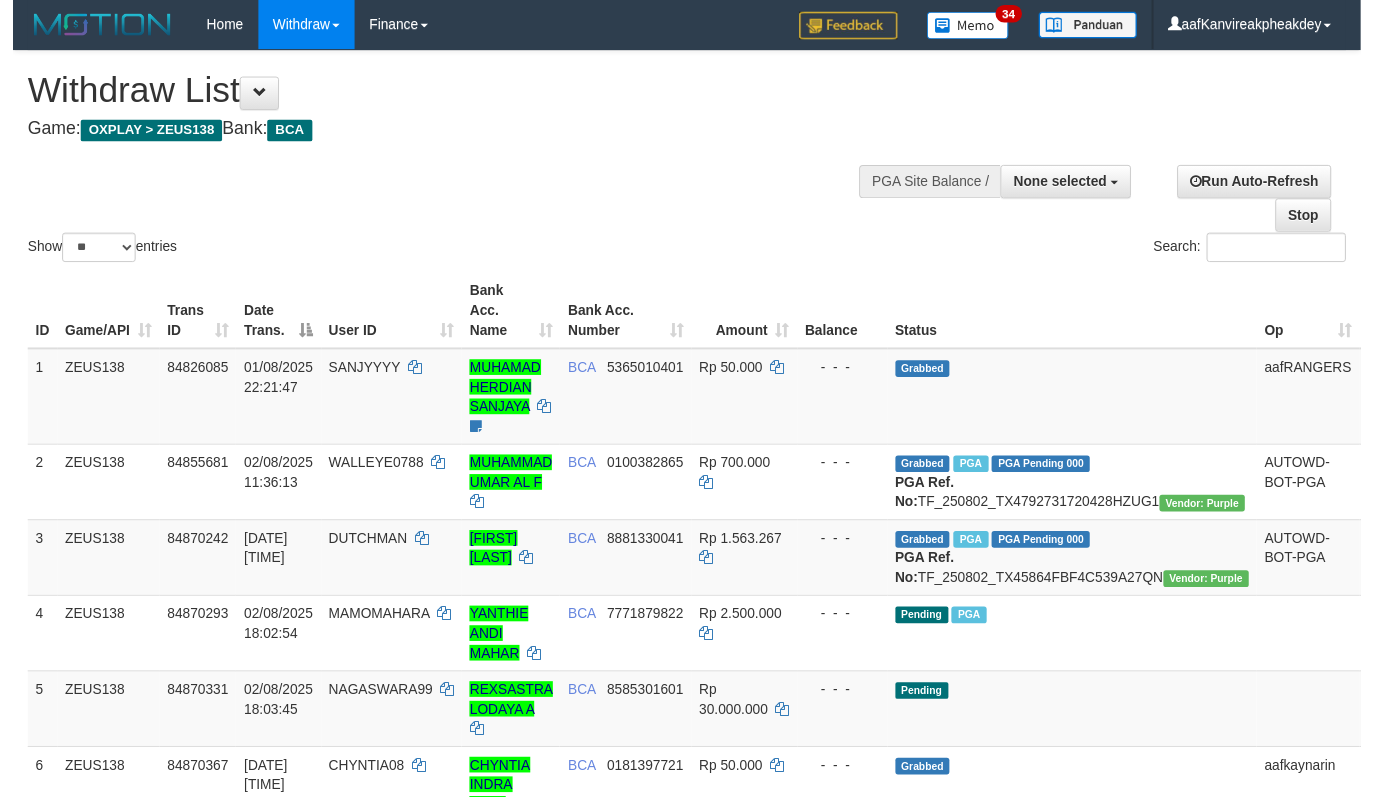 scroll, scrollTop: 136, scrollLeft: 0, axis: vertical 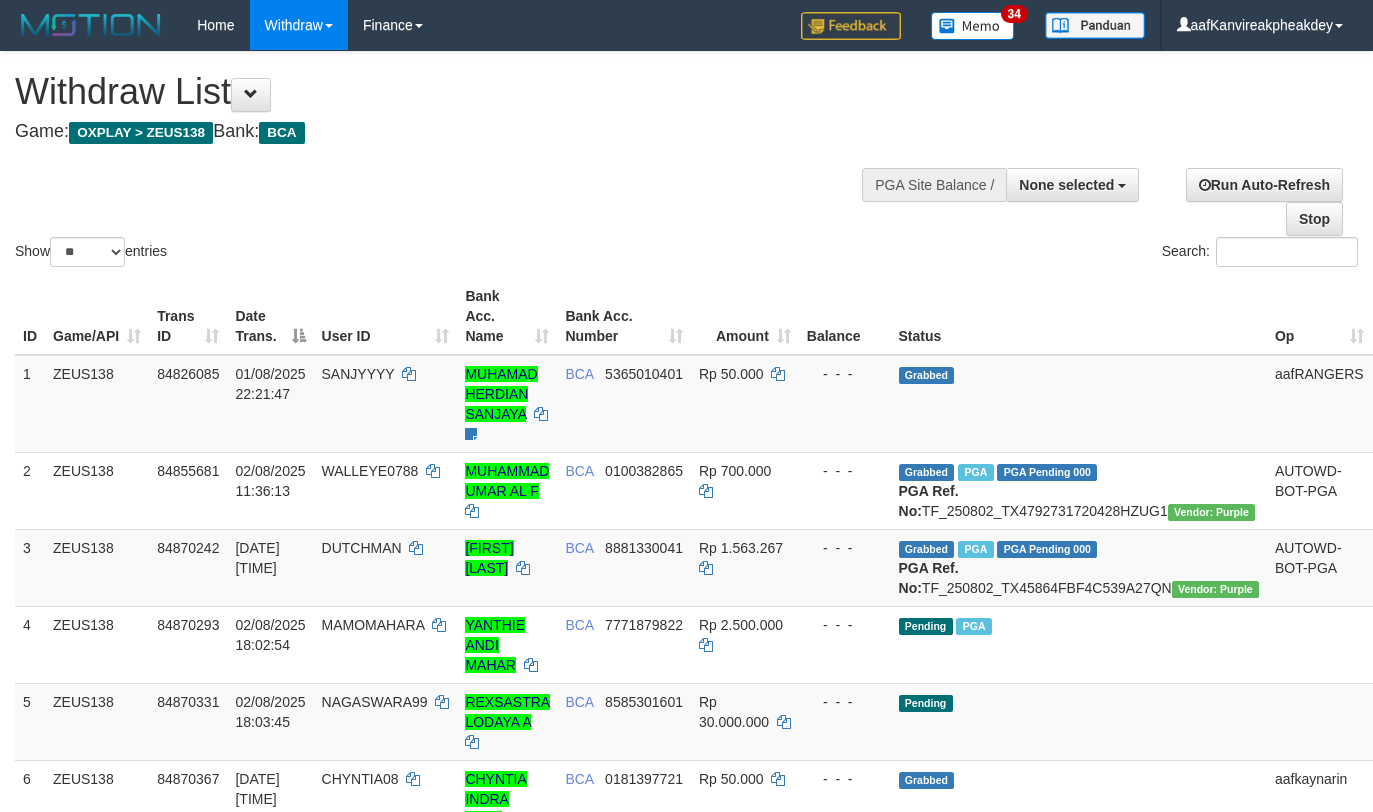 select 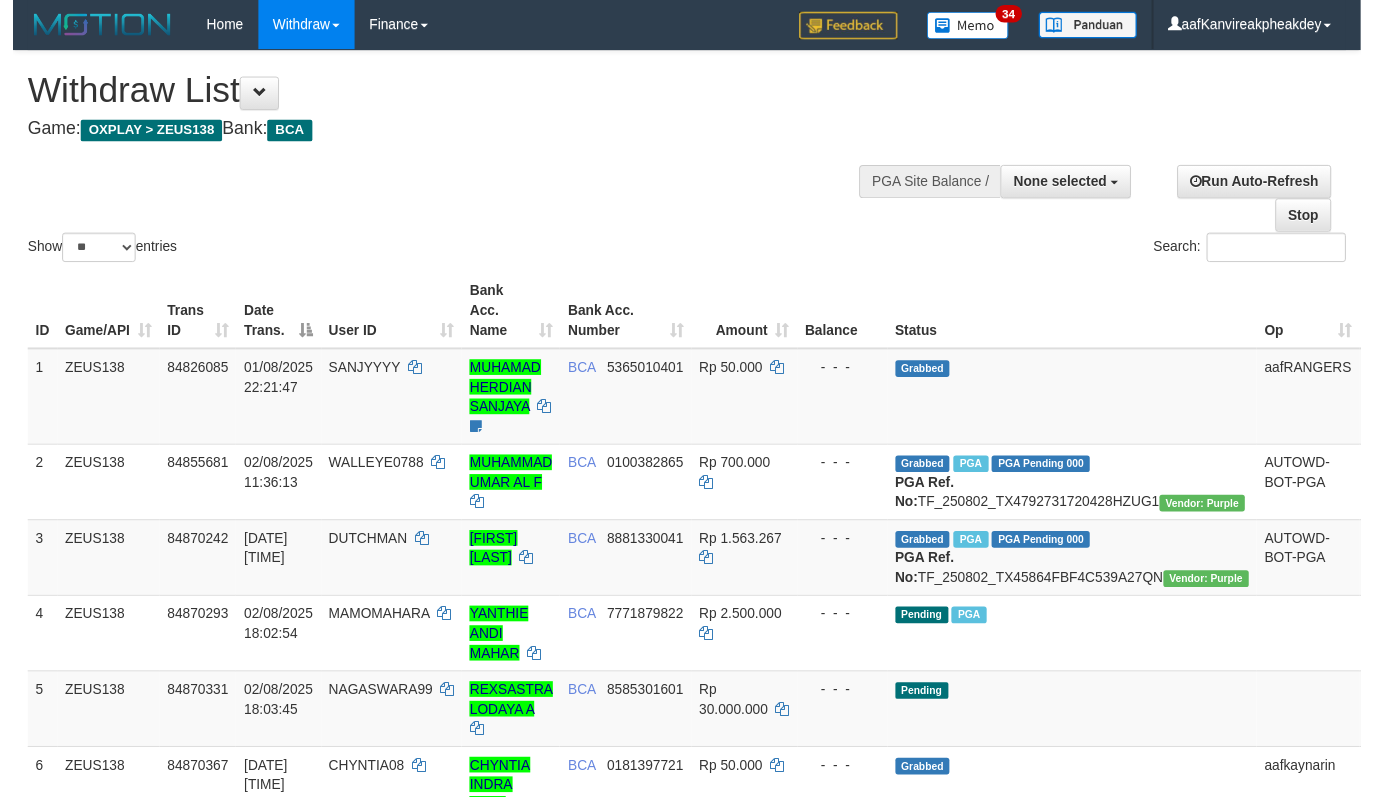 scroll, scrollTop: 136, scrollLeft: 0, axis: vertical 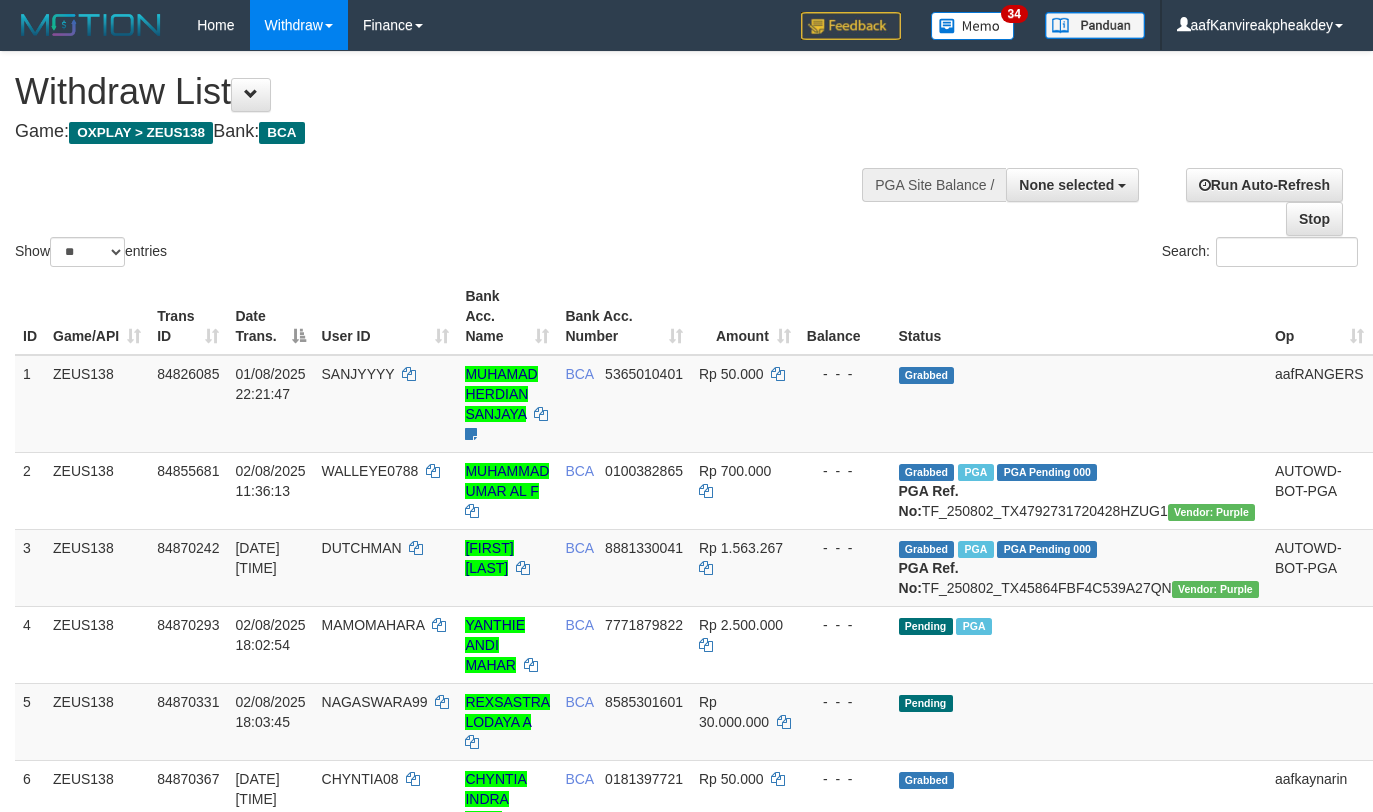 select 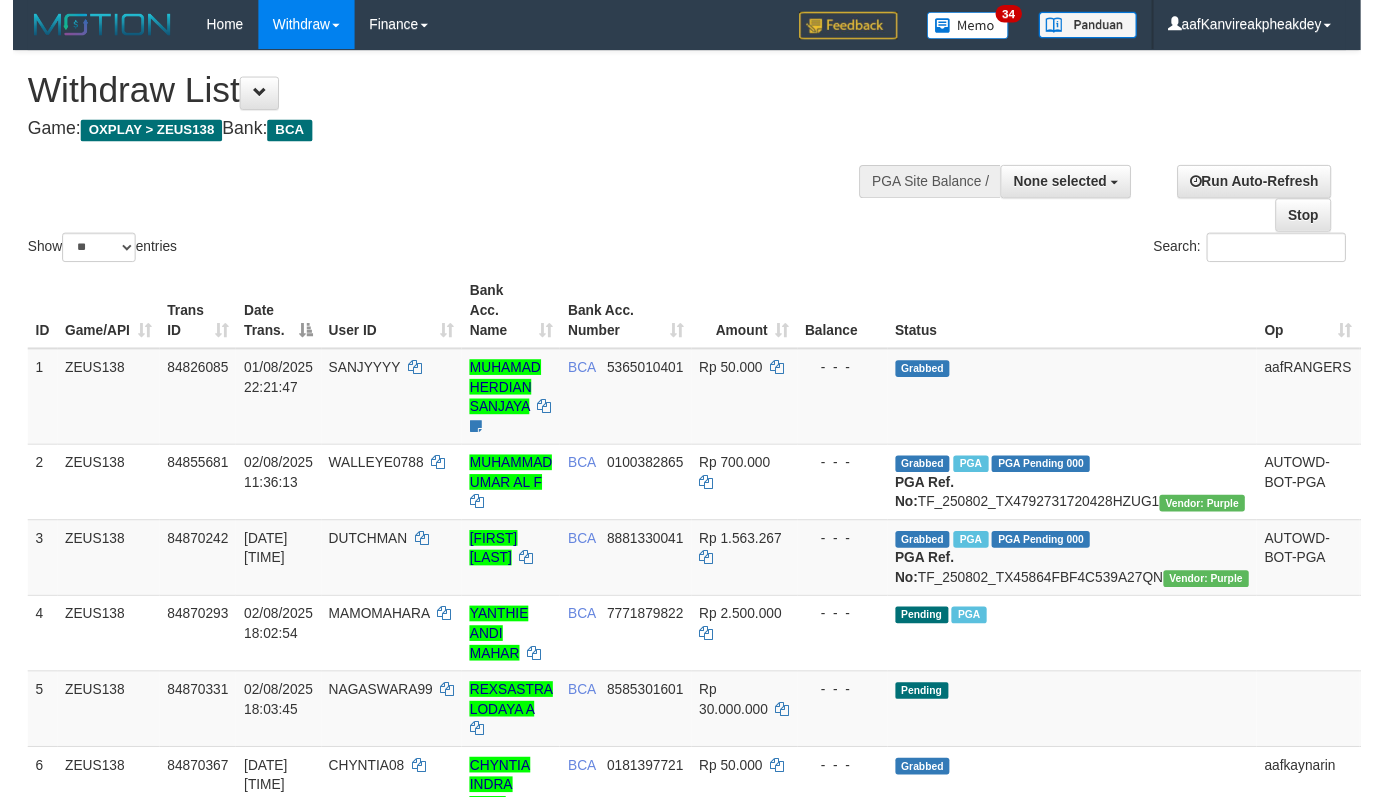 scroll, scrollTop: 136, scrollLeft: 0, axis: vertical 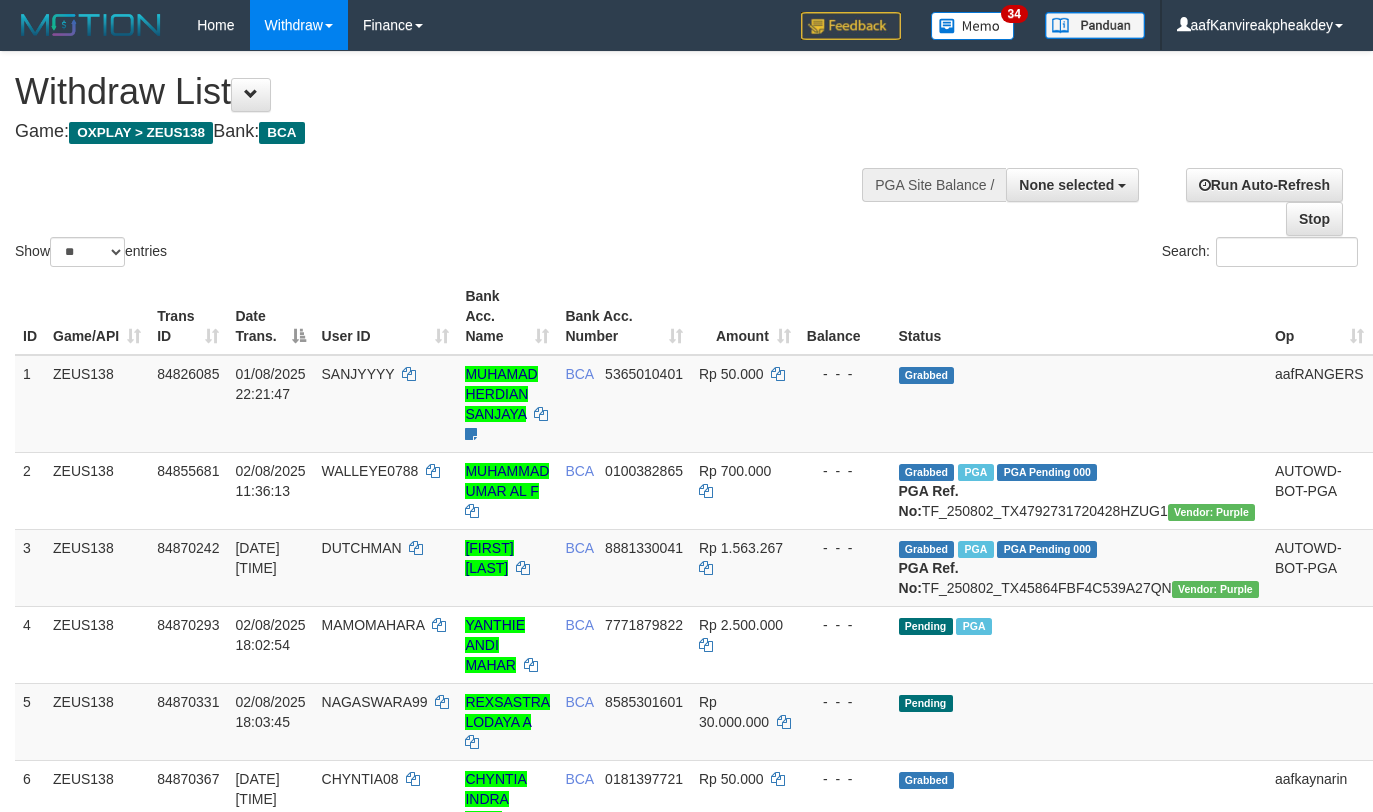 select 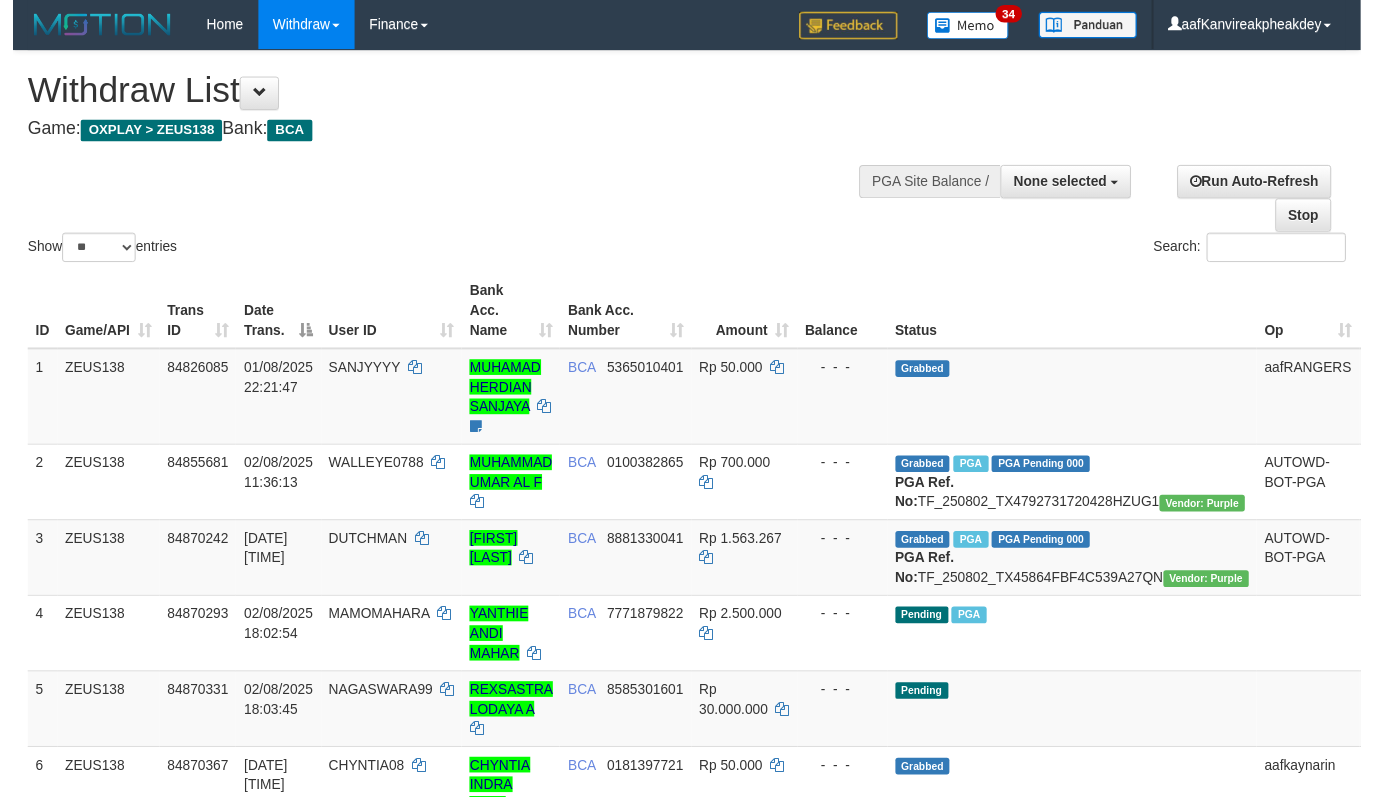 scroll, scrollTop: 136, scrollLeft: 0, axis: vertical 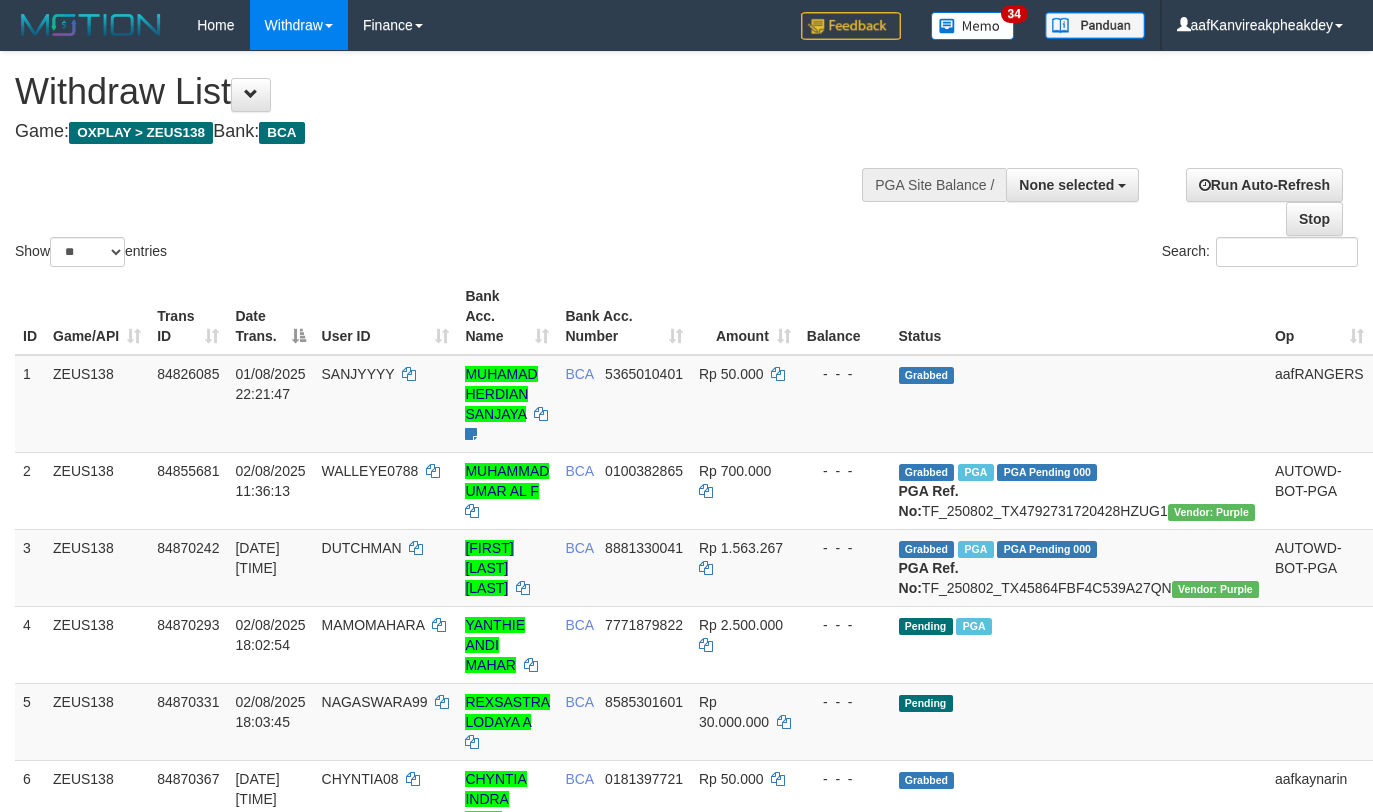 select 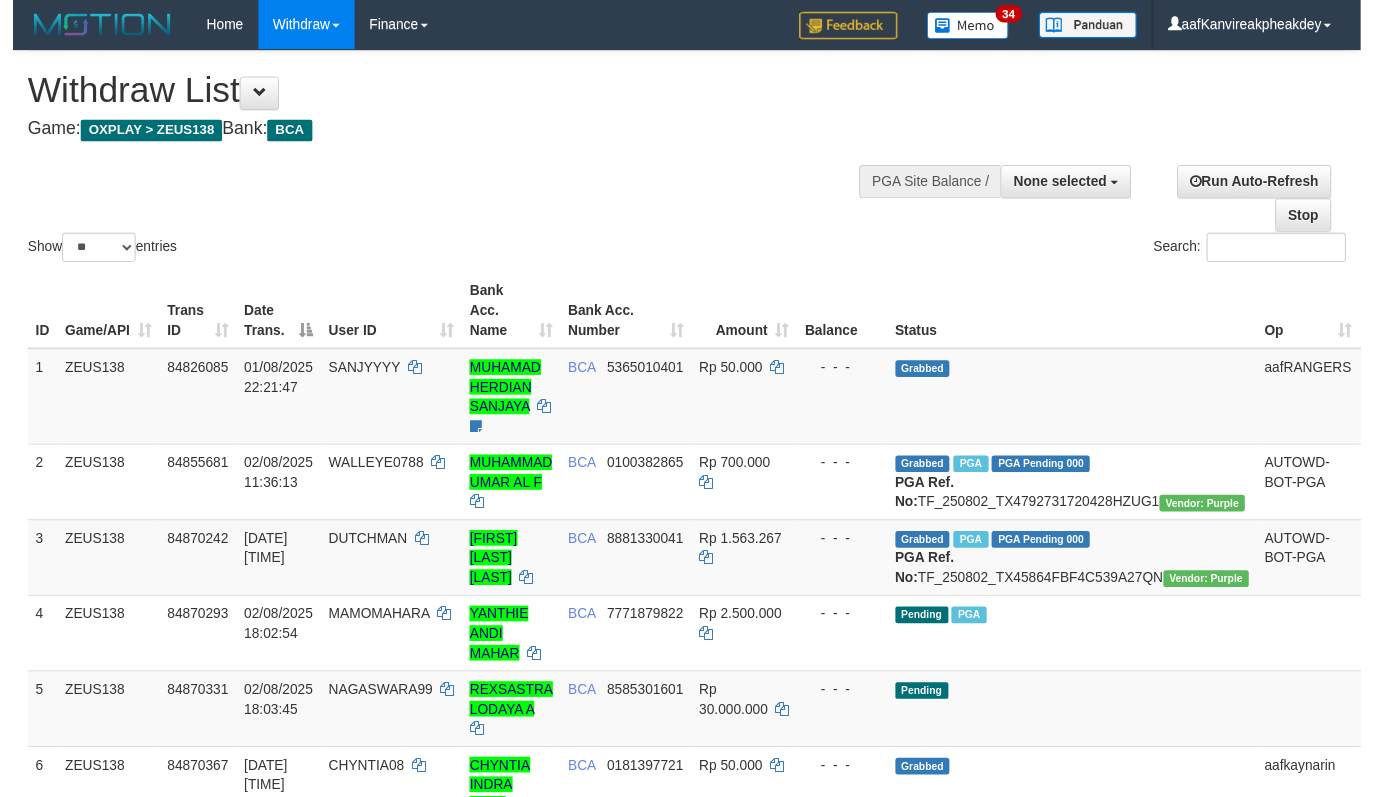 scroll, scrollTop: 136, scrollLeft: 0, axis: vertical 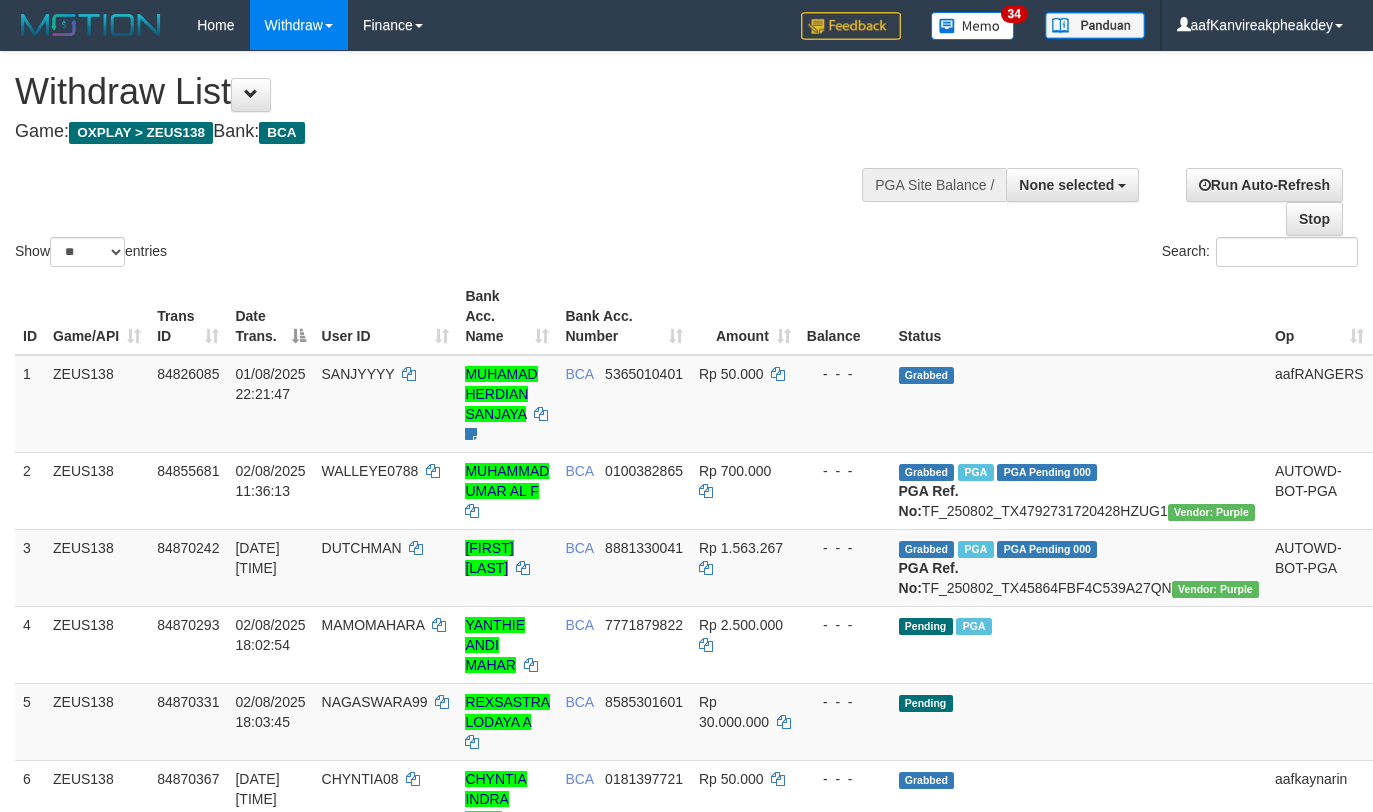 select 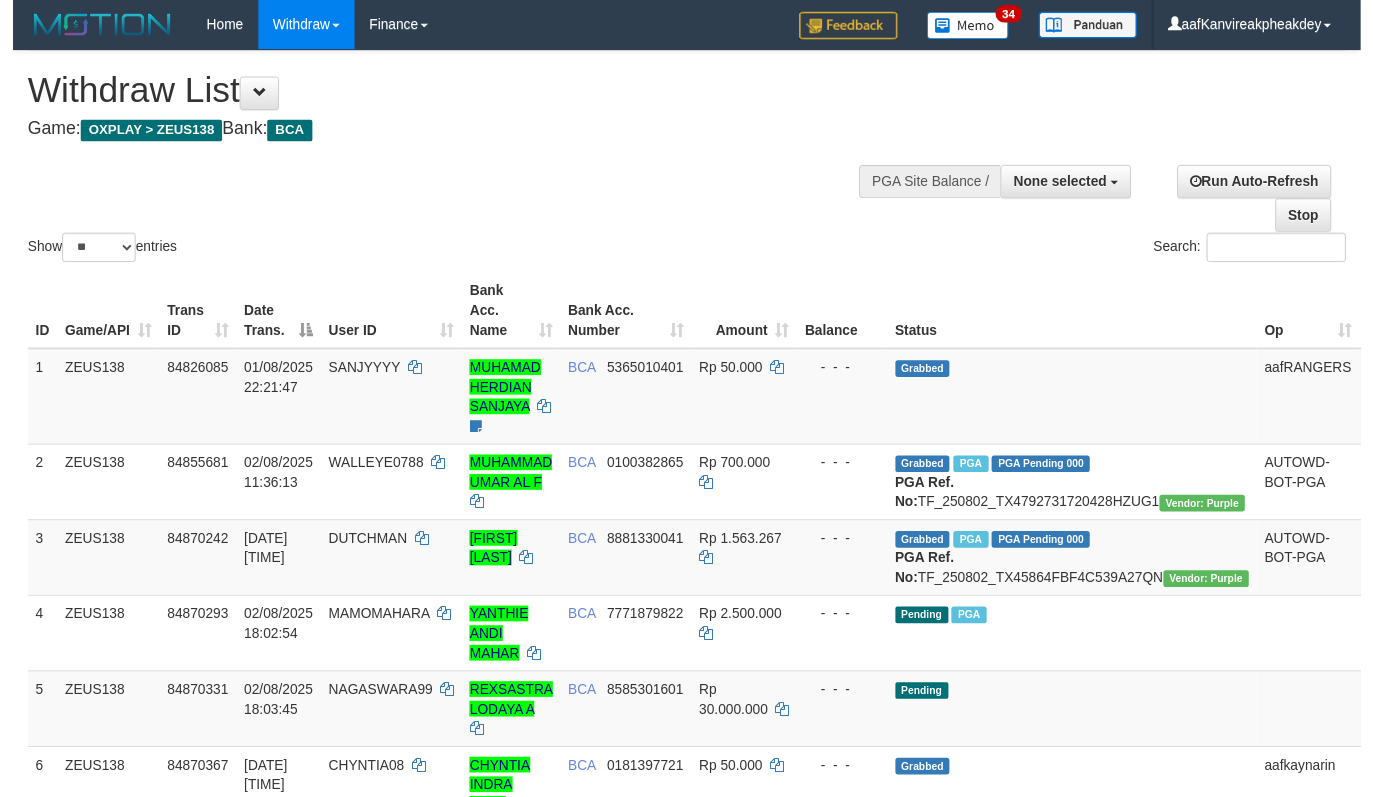 scroll, scrollTop: 136, scrollLeft: 0, axis: vertical 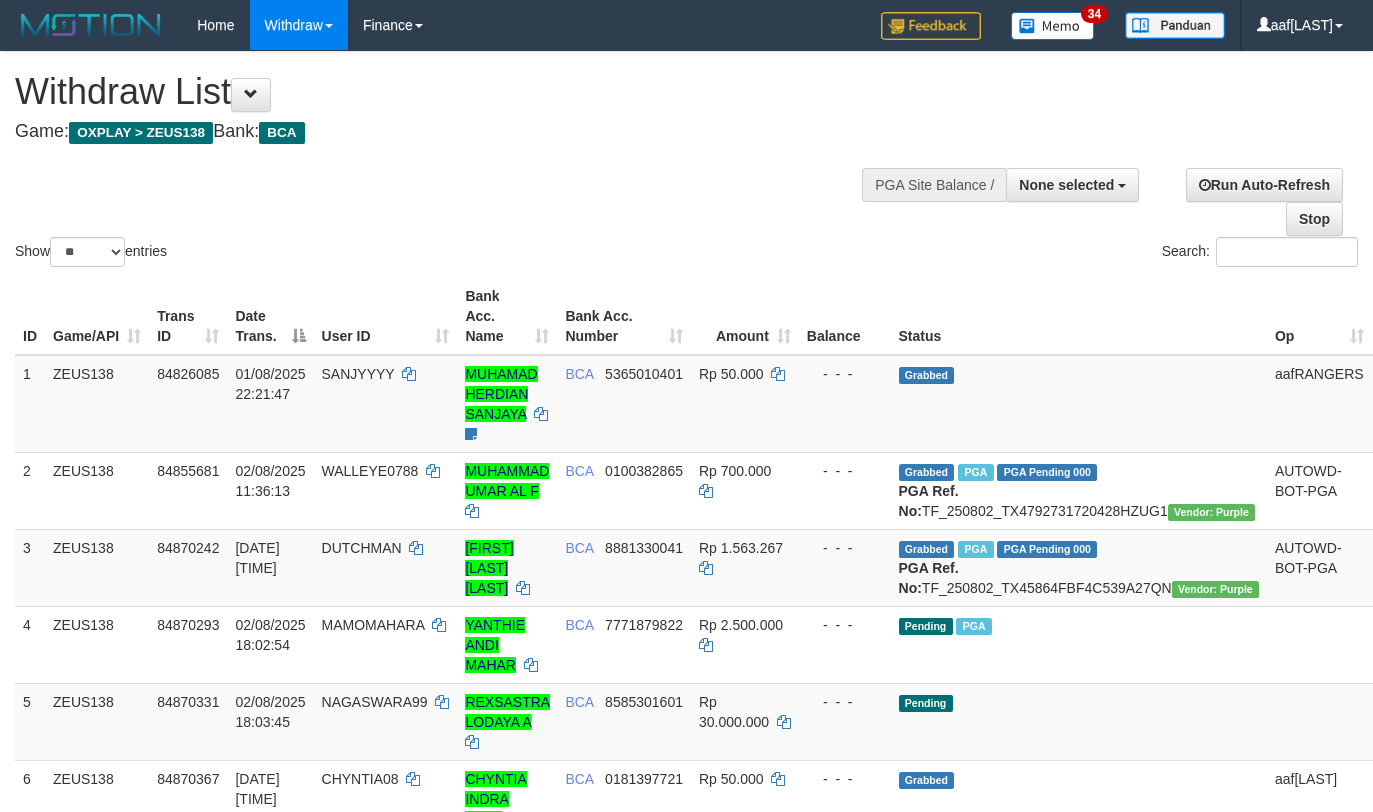 select 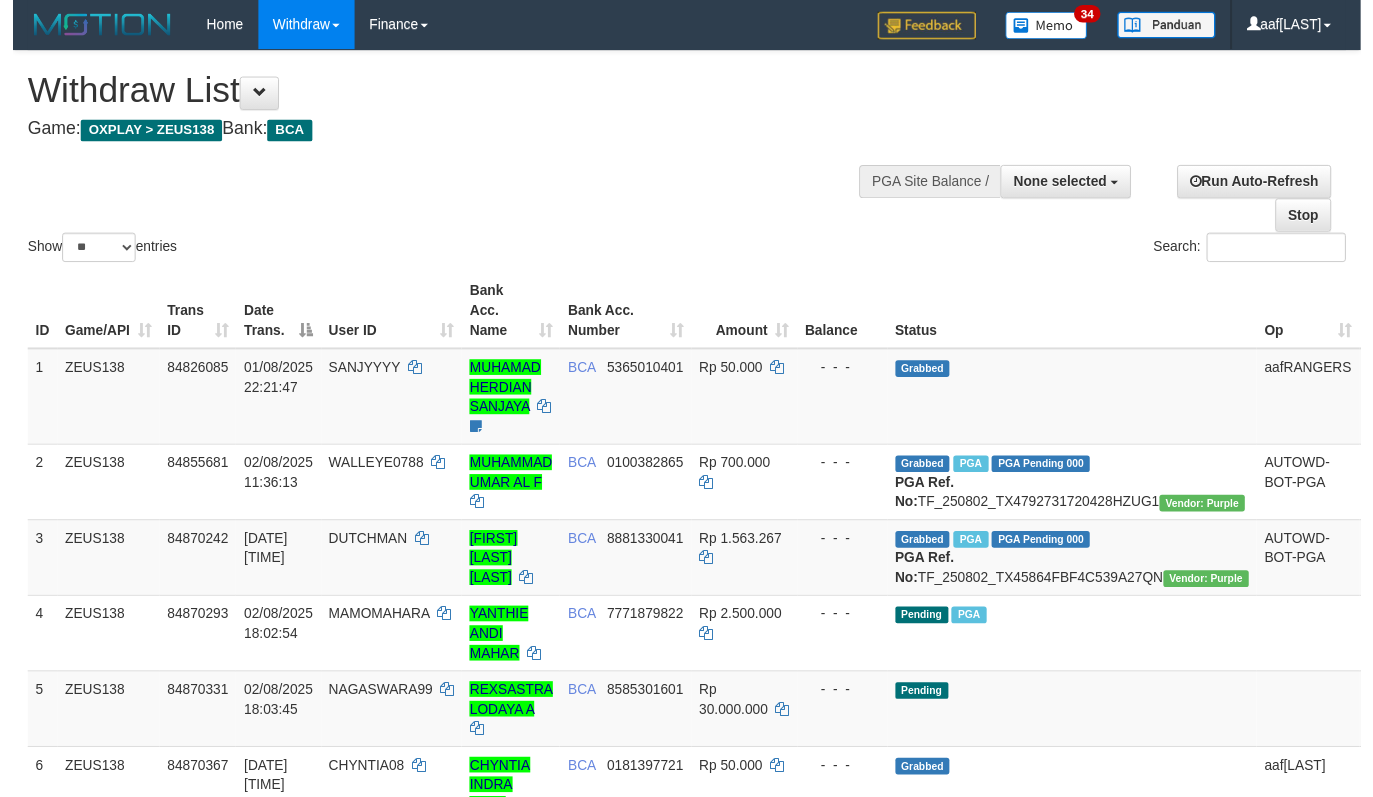scroll, scrollTop: 136, scrollLeft: 0, axis: vertical 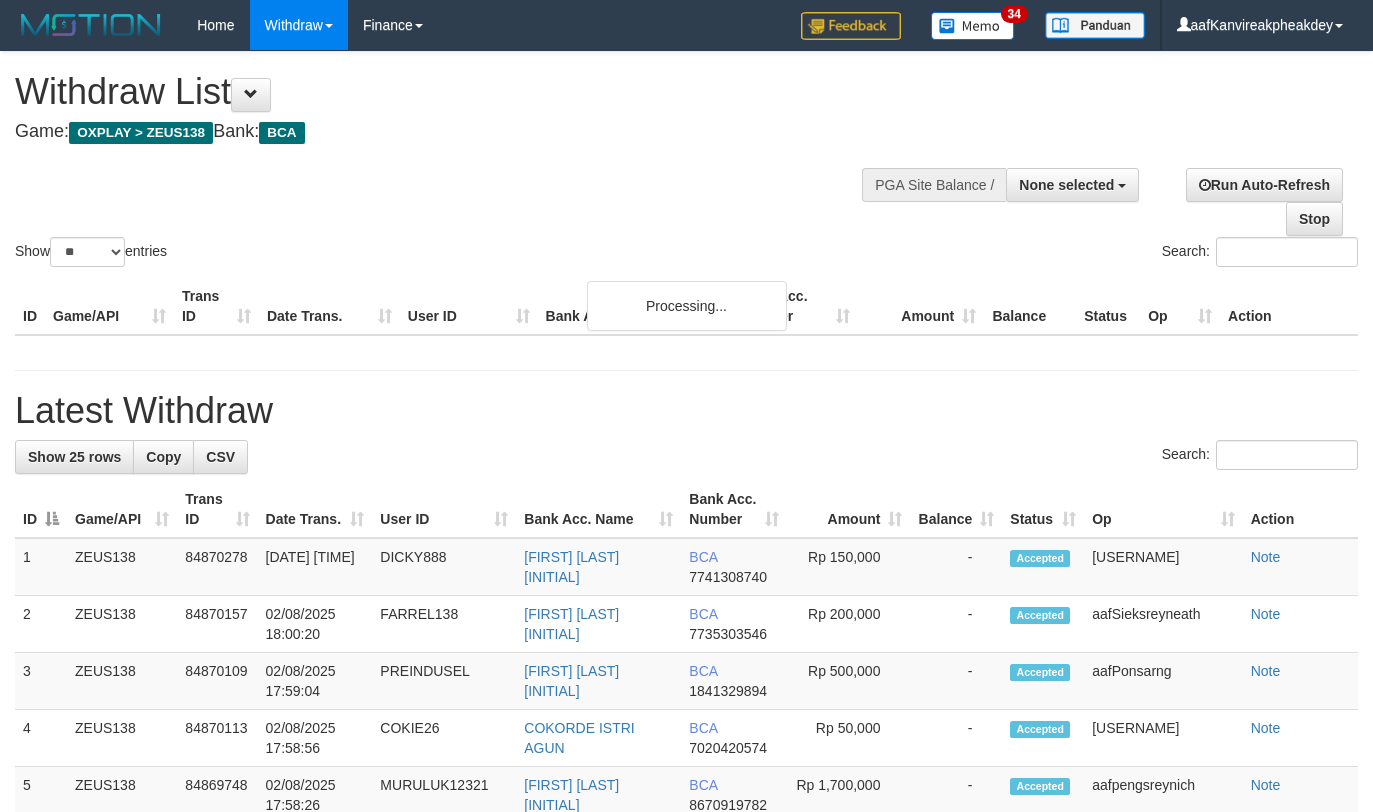 select 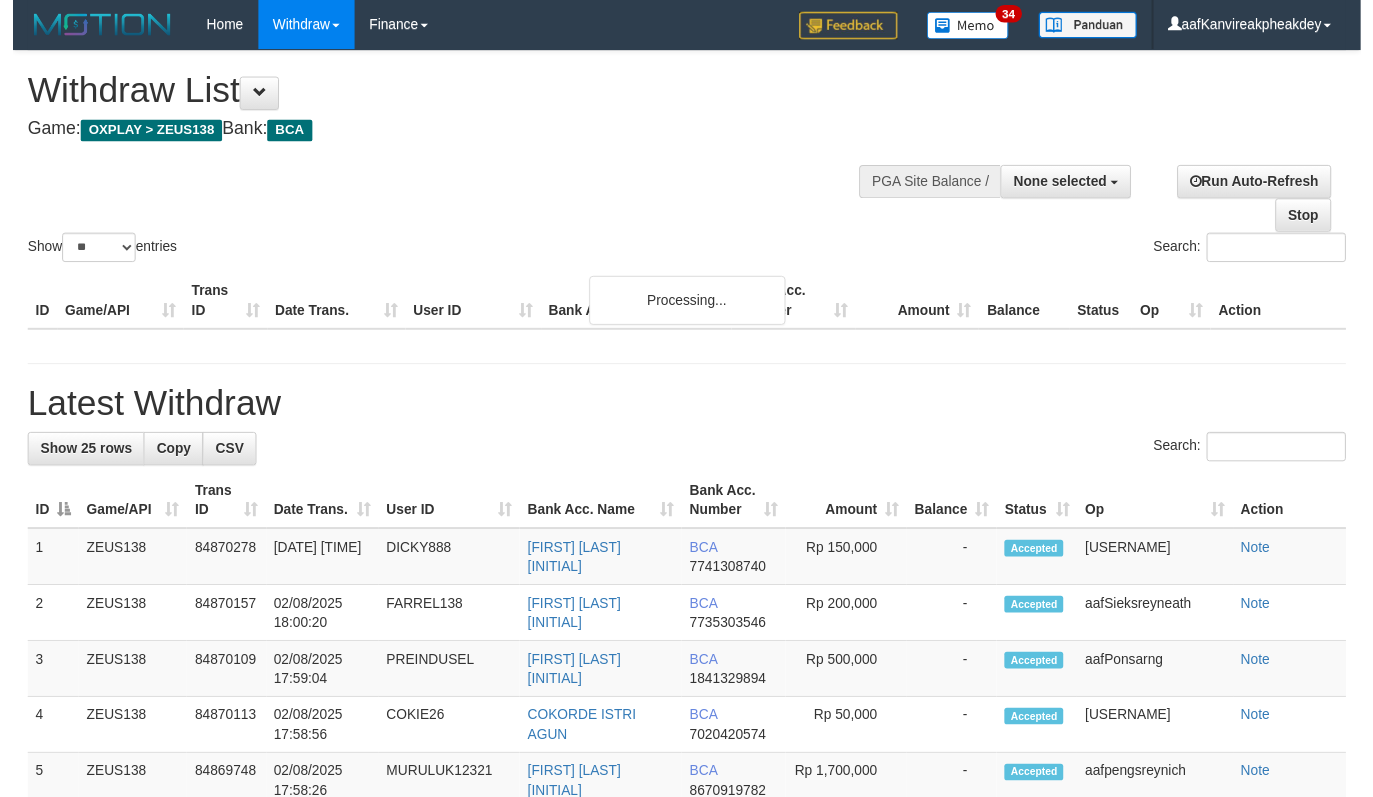 scroll, scrollTop: 136, scrollLeft: 0, axis: vertical 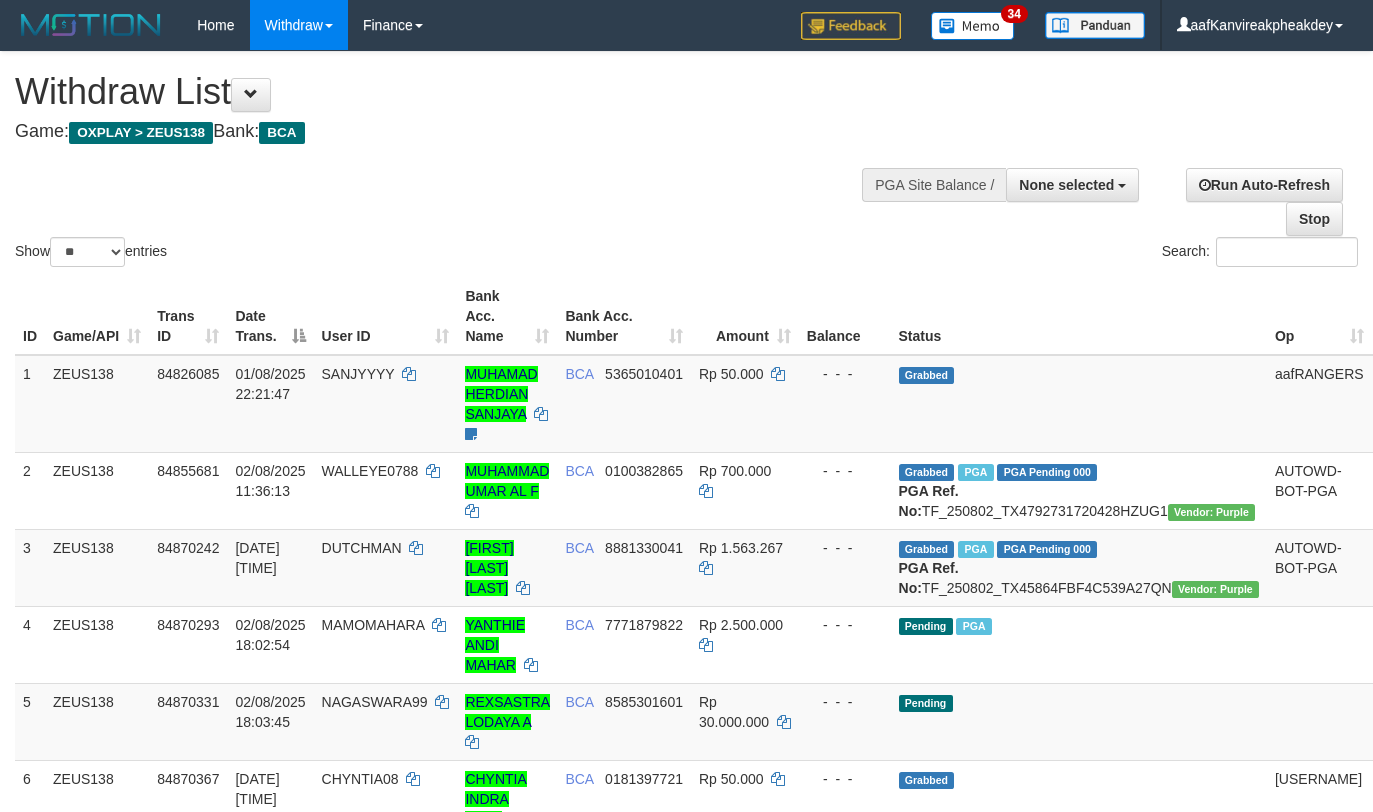 select 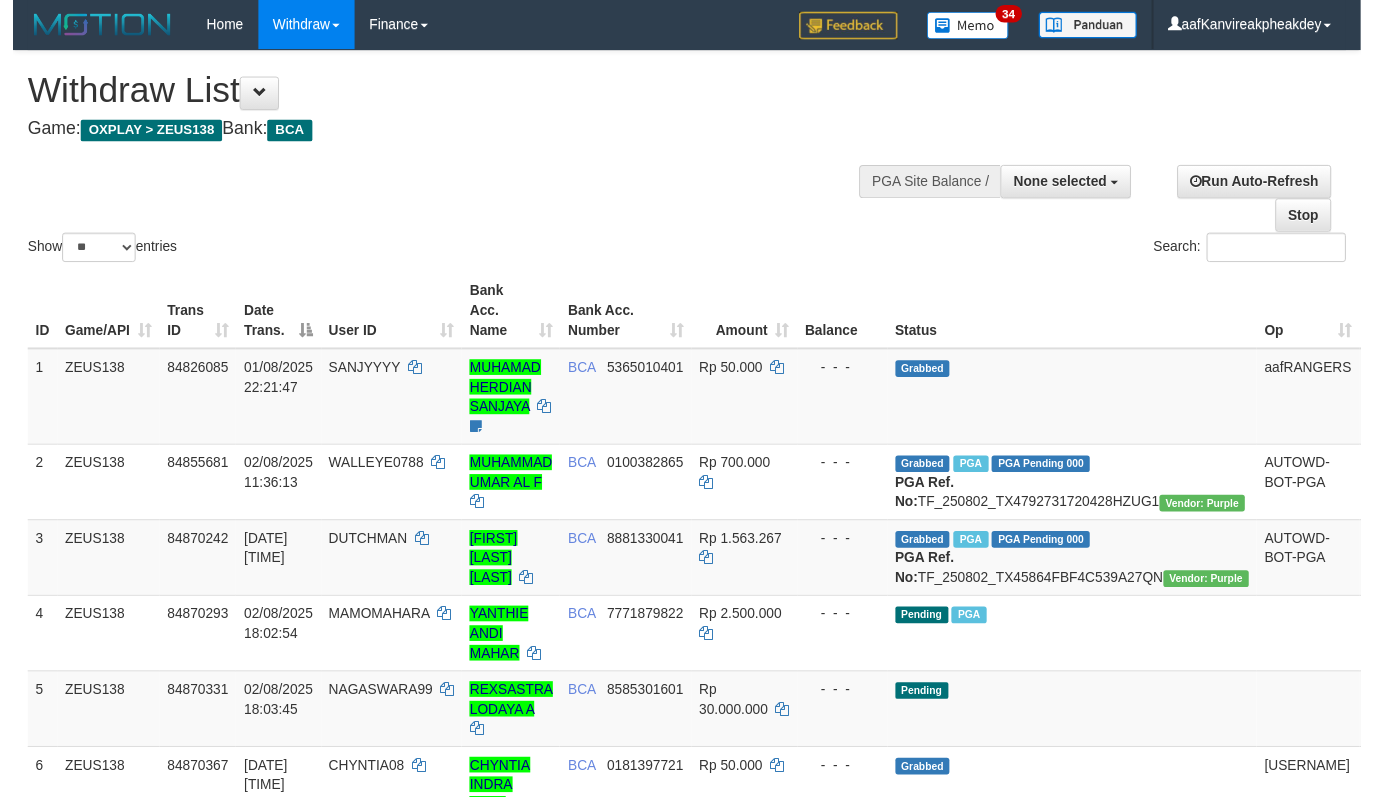 scroll, scrollTop: 136, scrollLeft: 0, axis: vertical 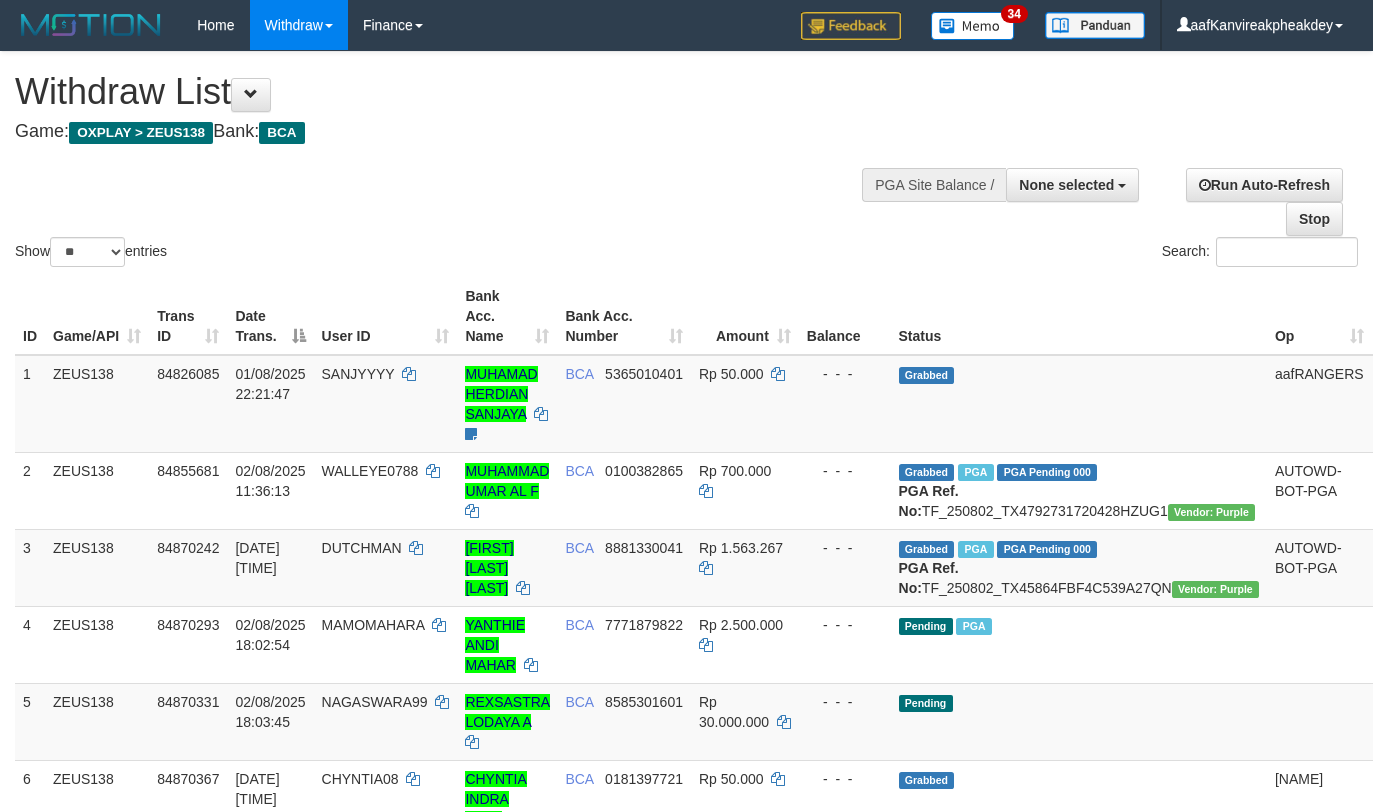 select 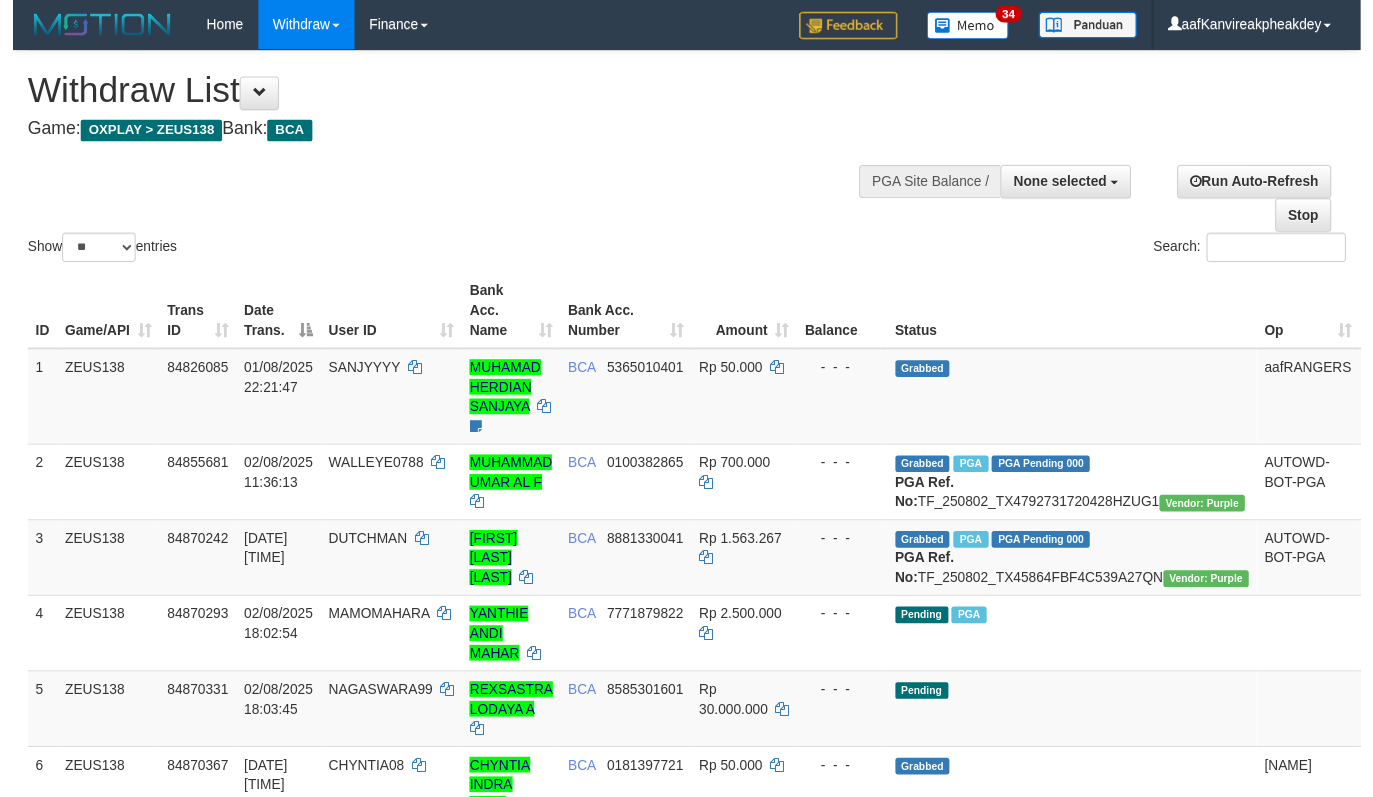 scroll, scrollTop: 136, scrollLeft: 0, axis: vertical 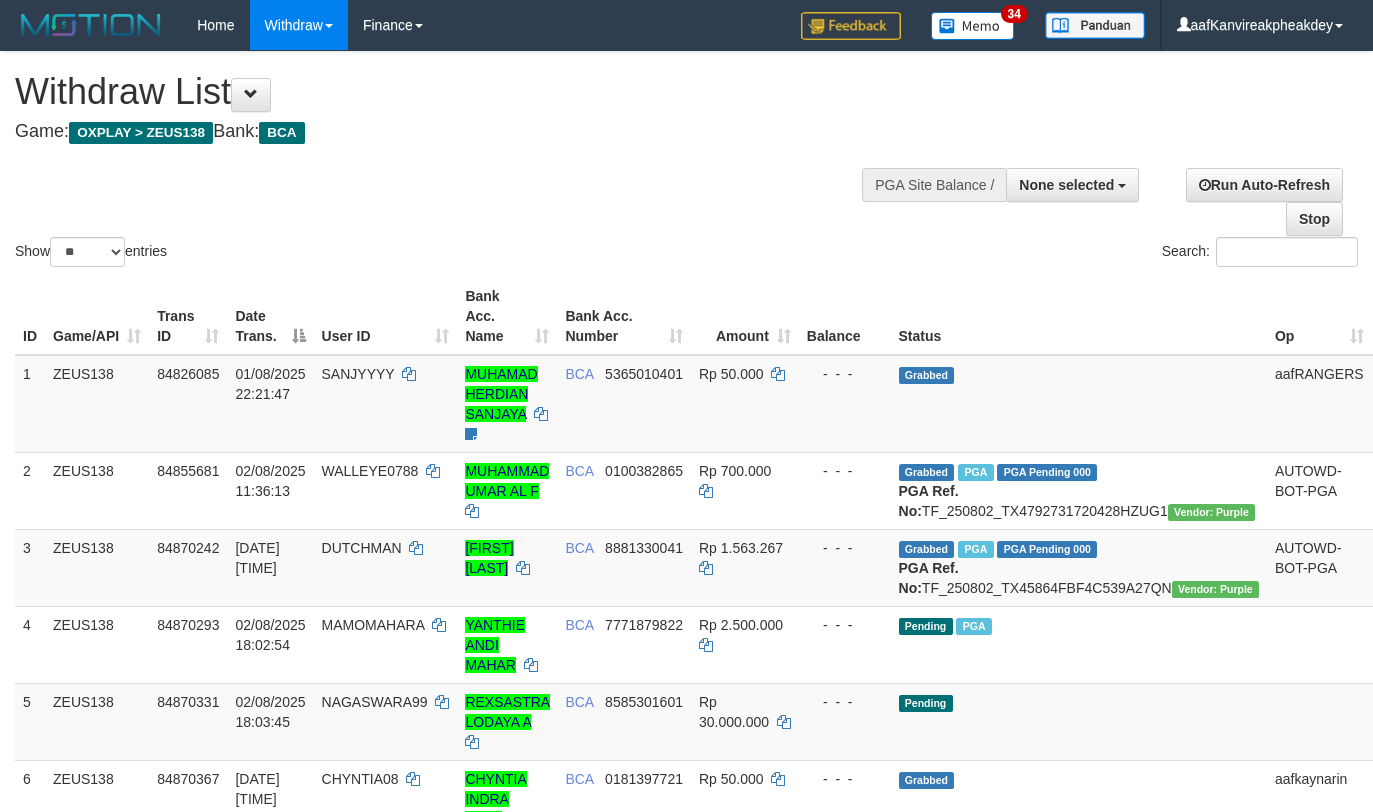 select 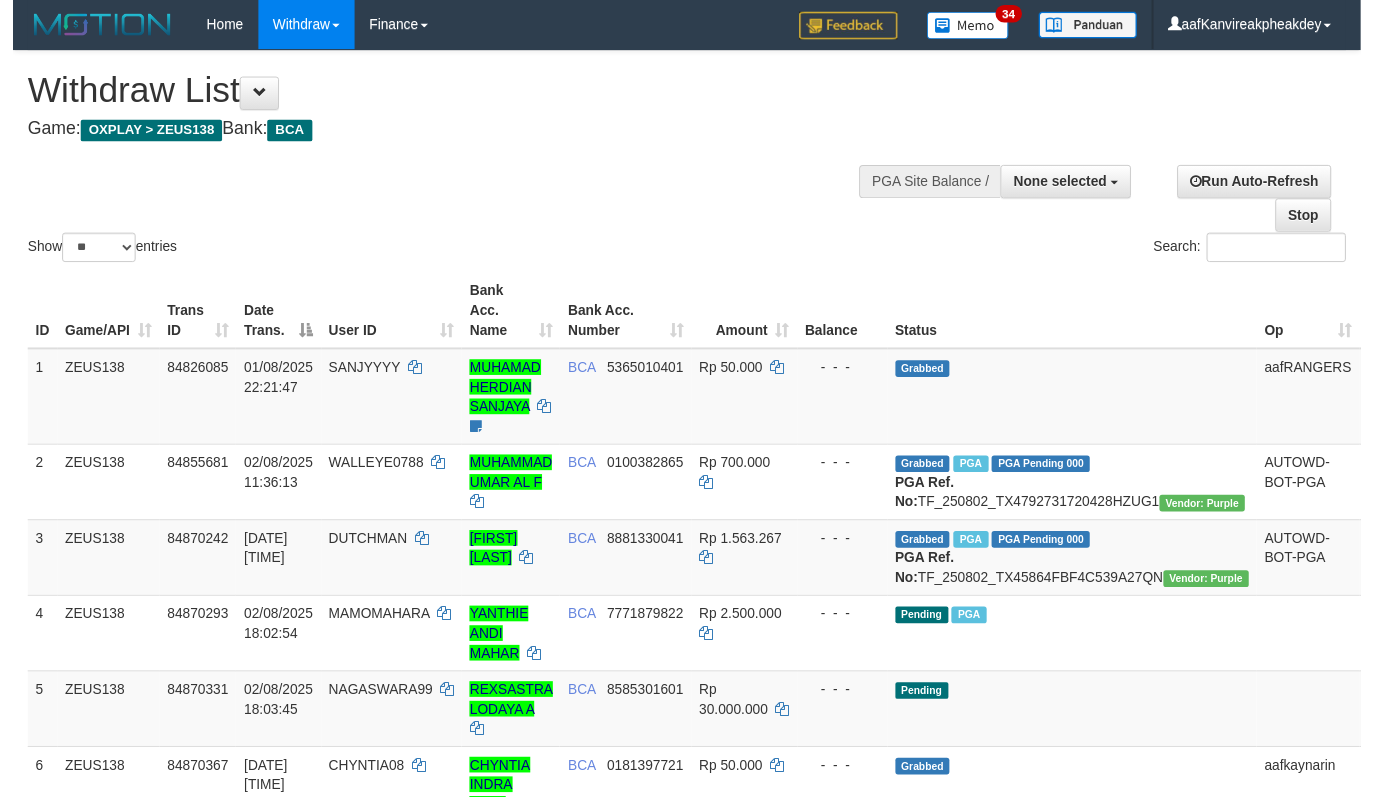scroll, scrollTop: 136, scrollLeft: 0, axis: vertical 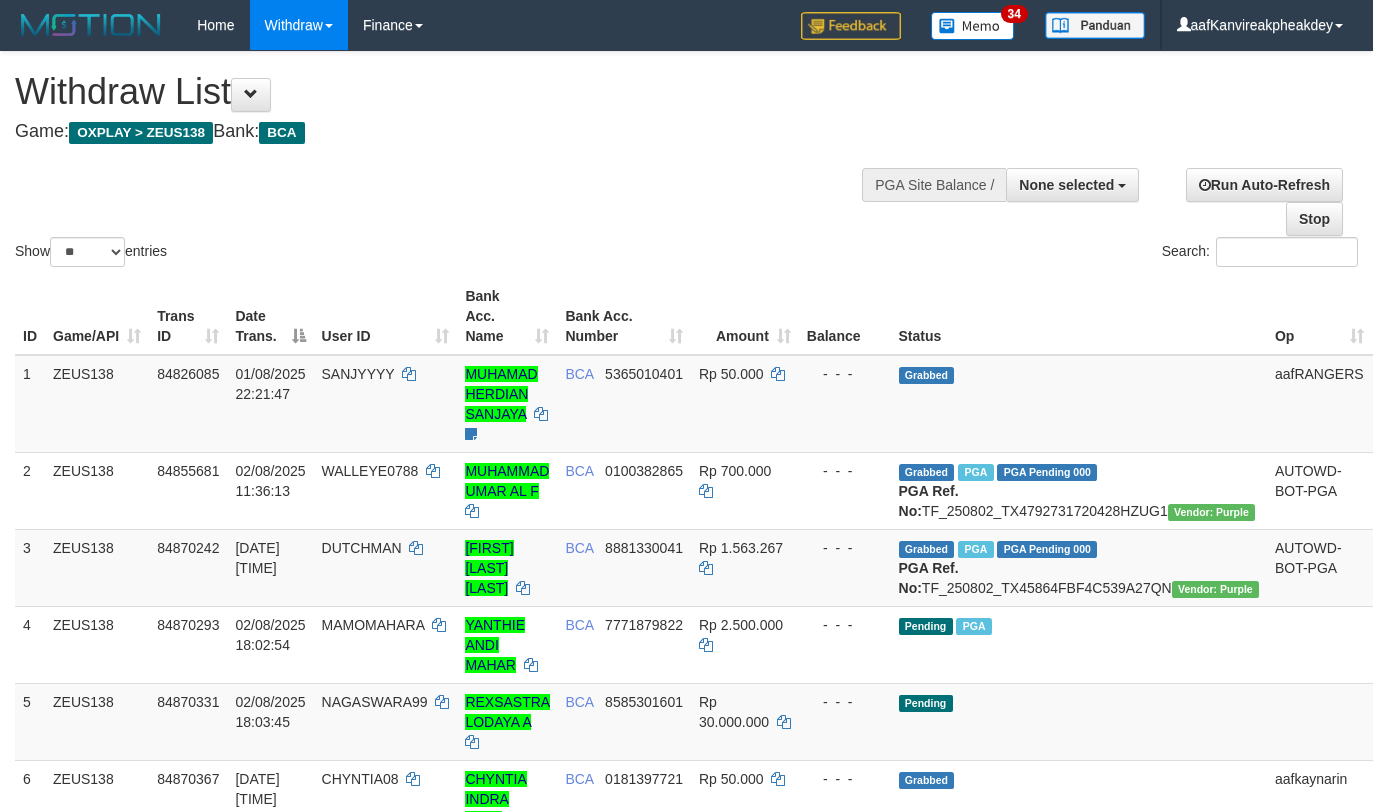 select 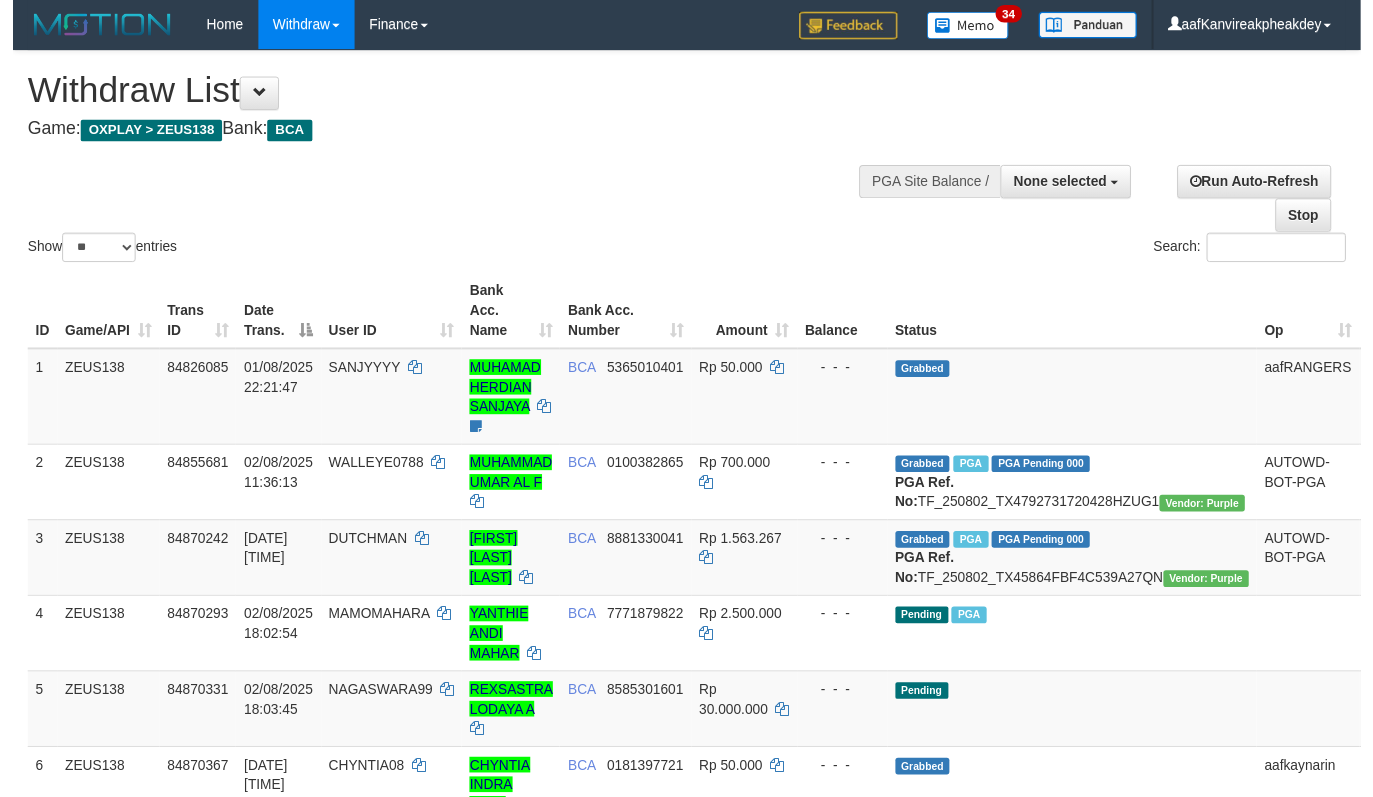 scroll, scrollTop: 136, scrollLeft: 0, axis: vertical 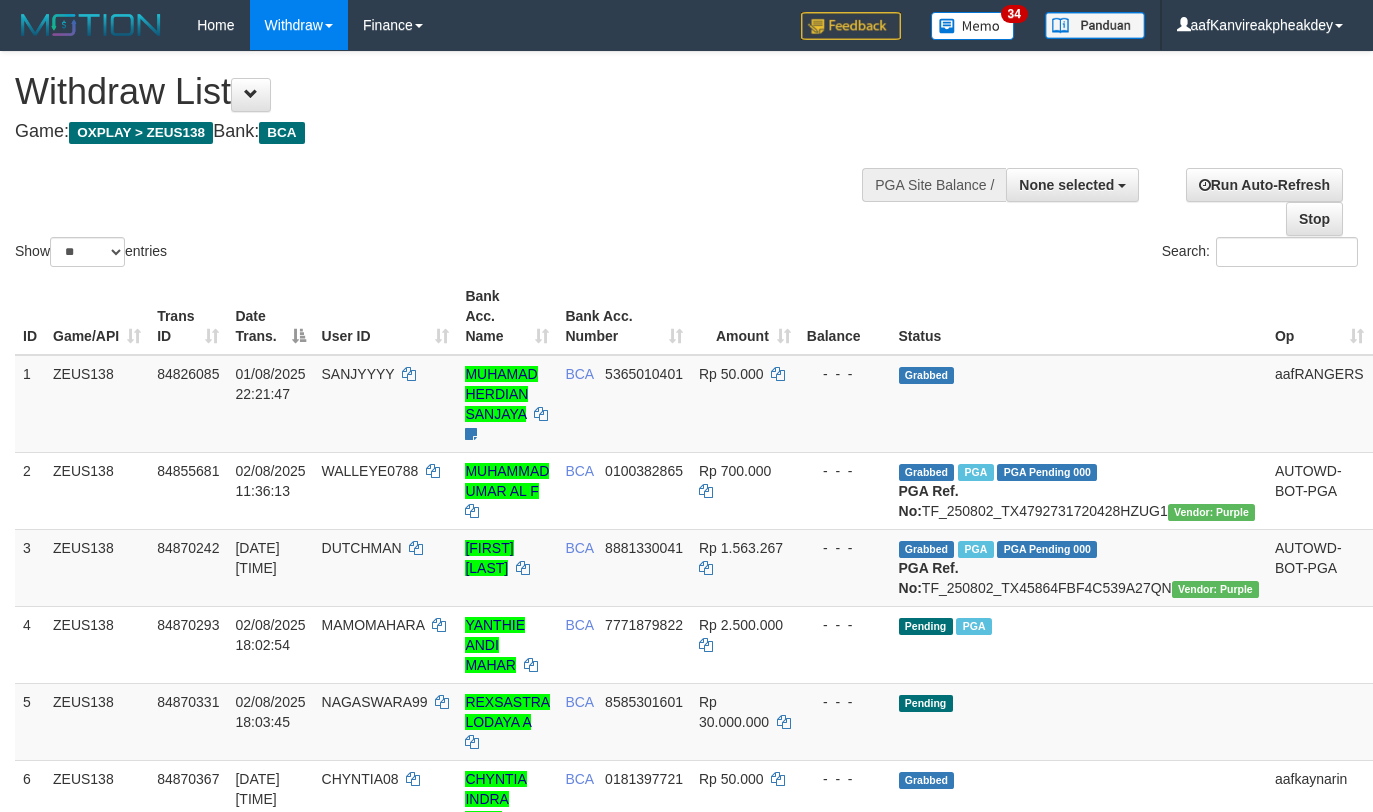 select 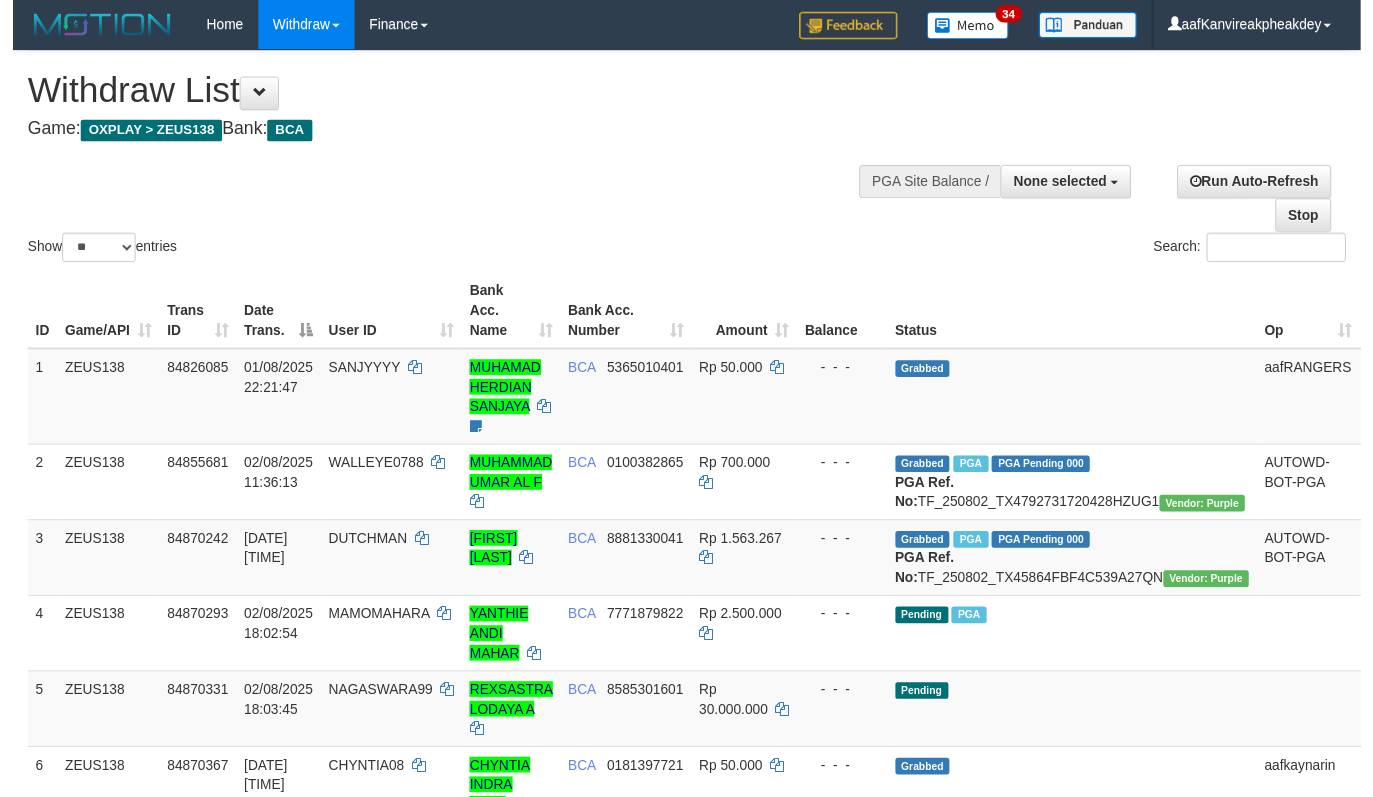 scroll, scrollTop: 136, scrollLeft: 0, axis: vertical 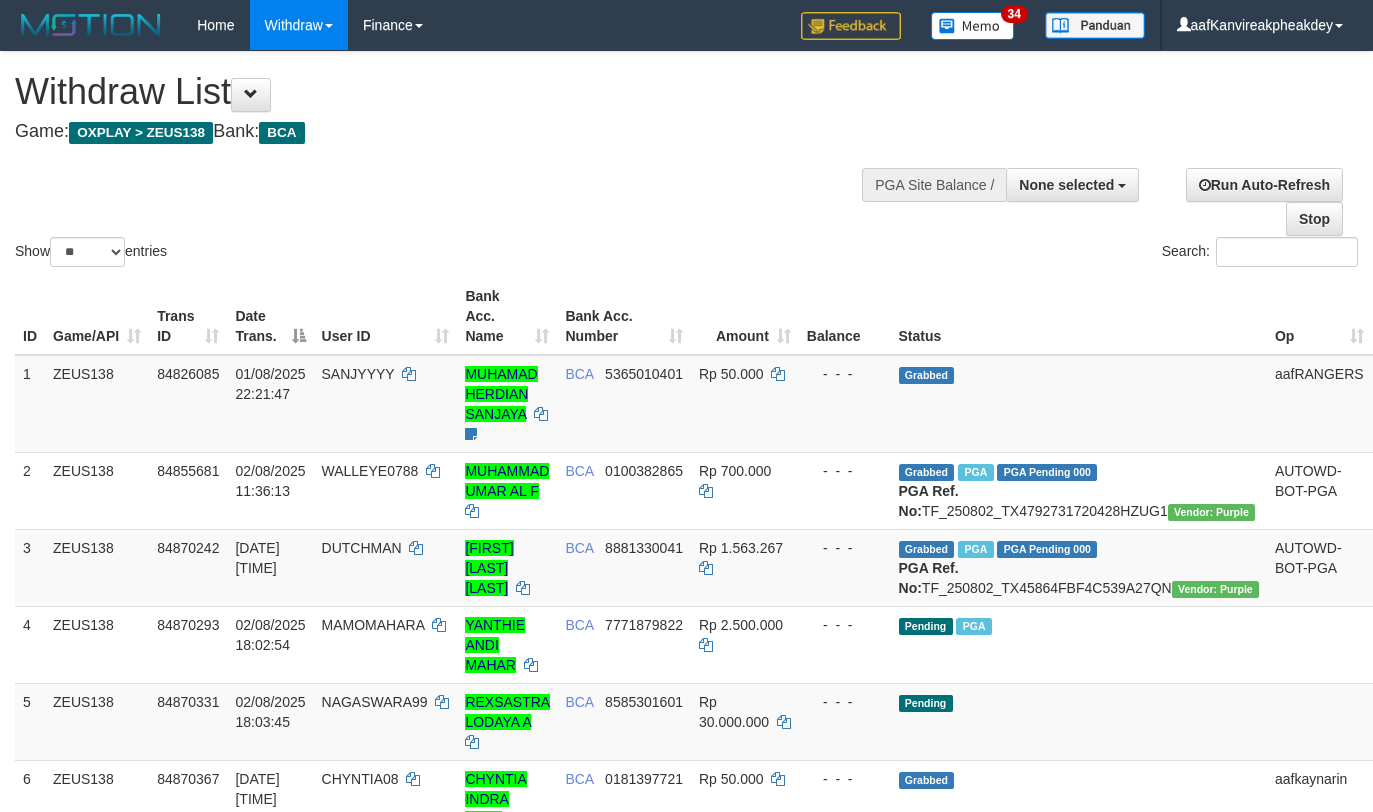 select 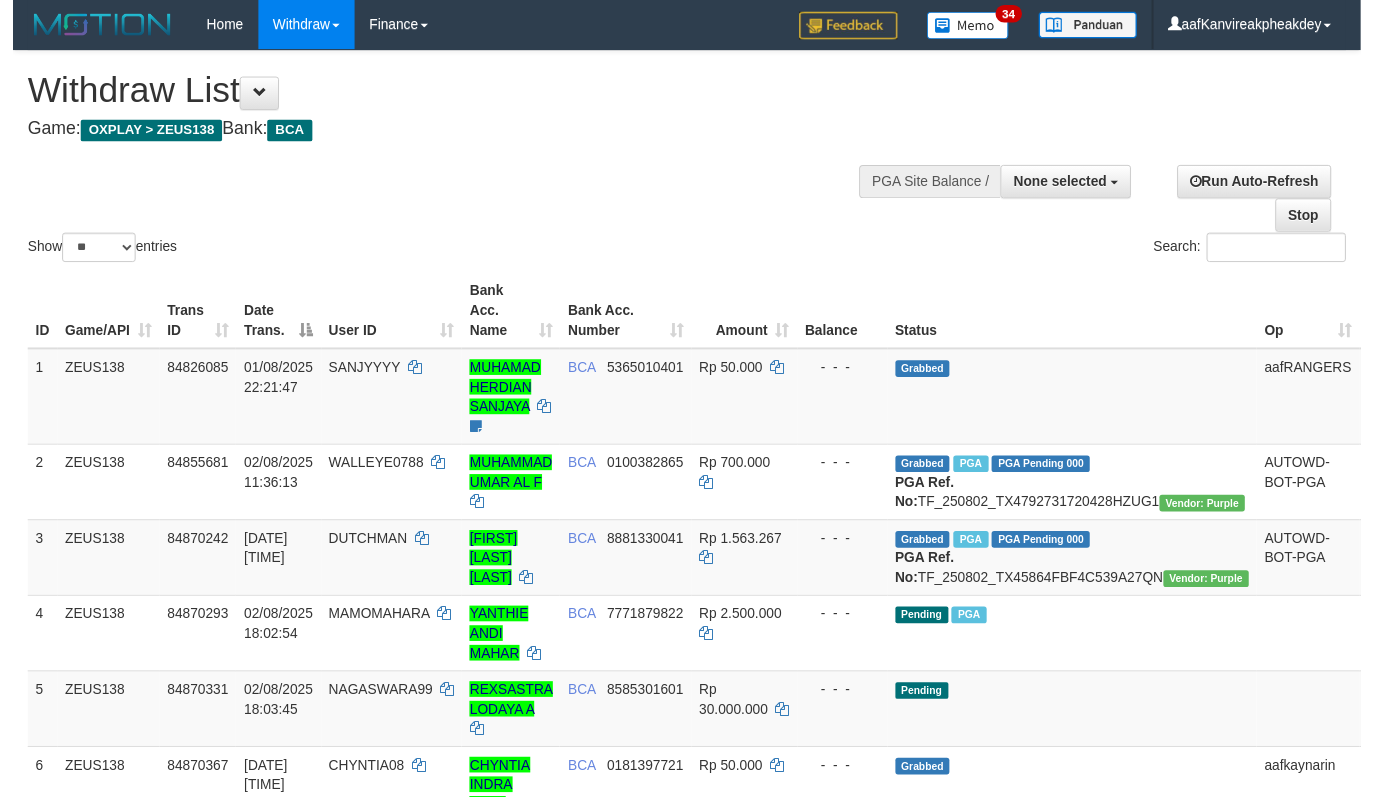 scroll, scrollTop: 136, scrollLeft: 0, axis: vertical 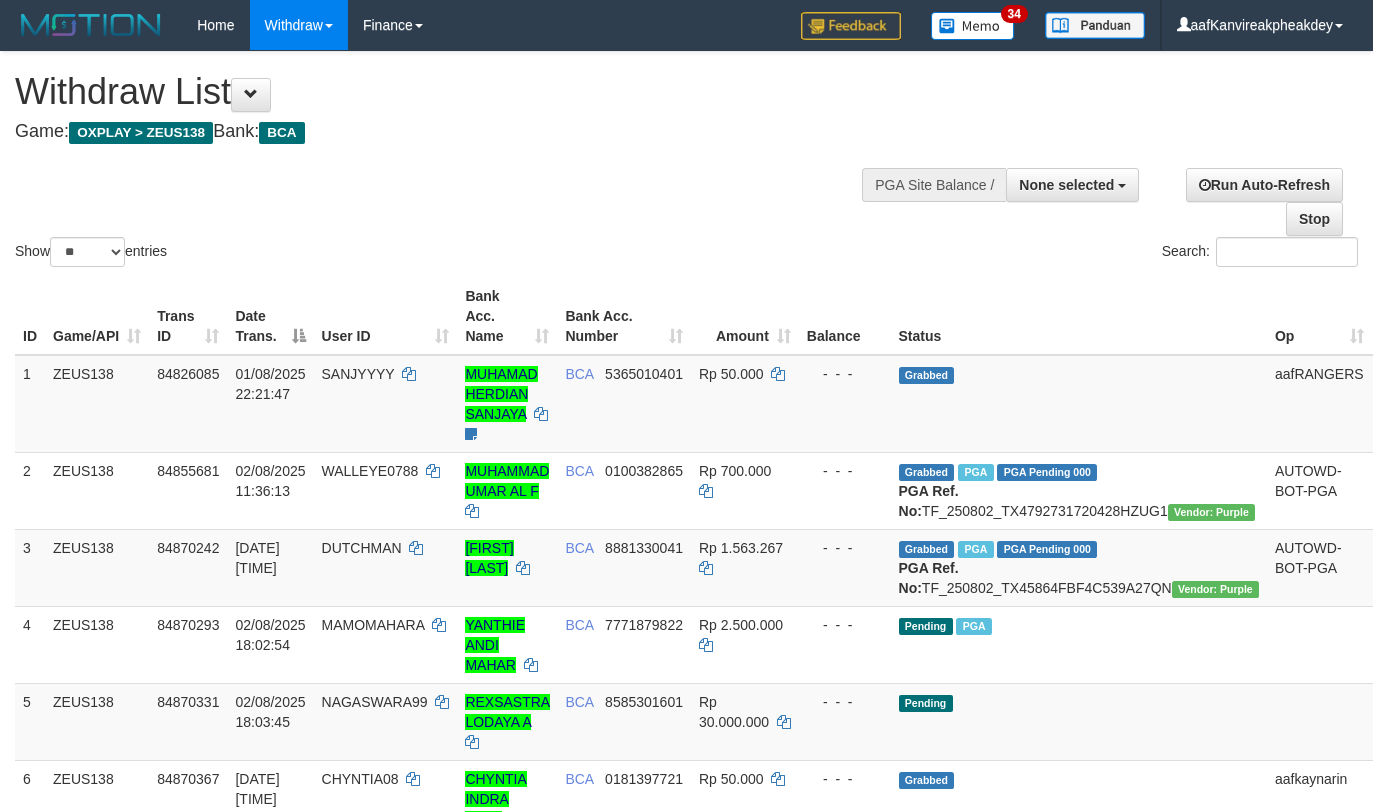 select 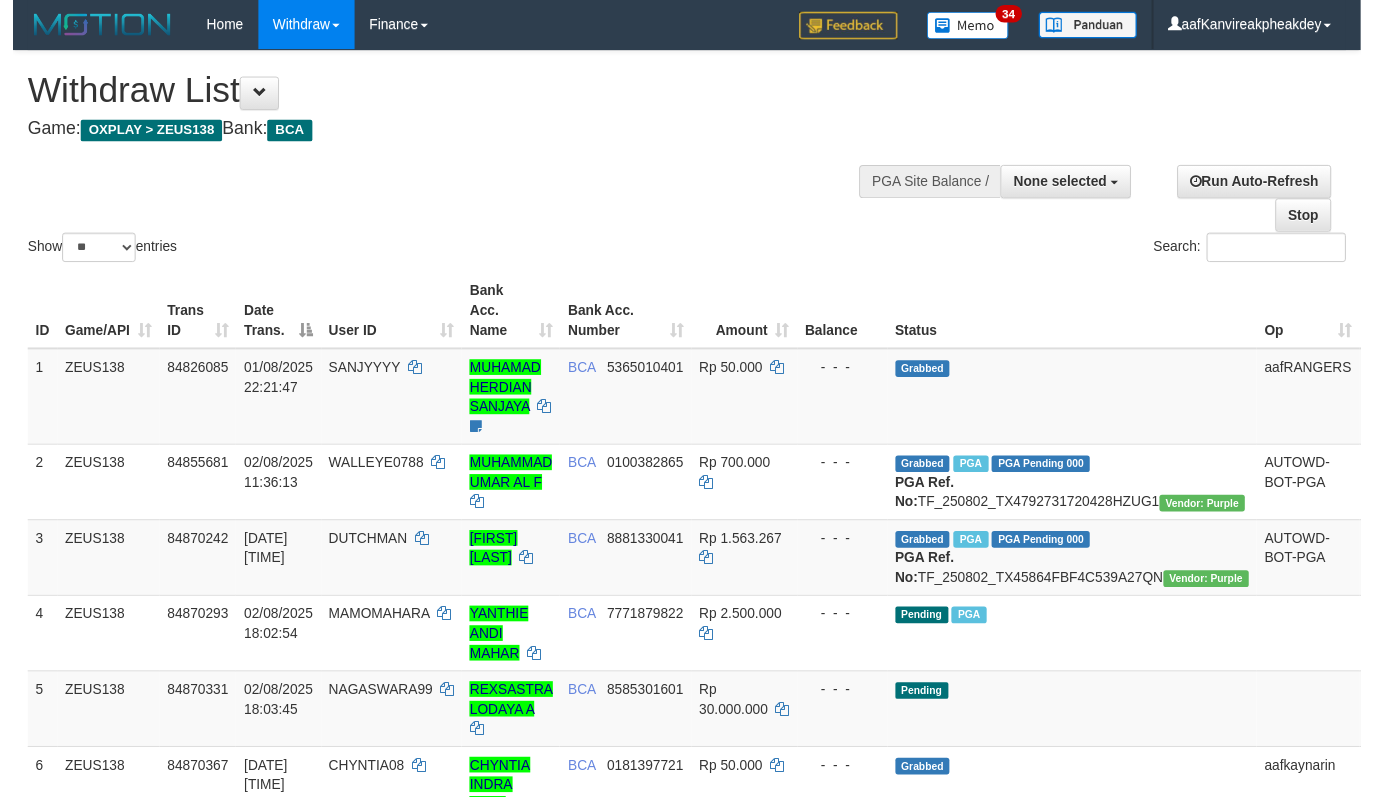 scroll, scrollTop: 136, scrollLeft: 0, axis: vertical 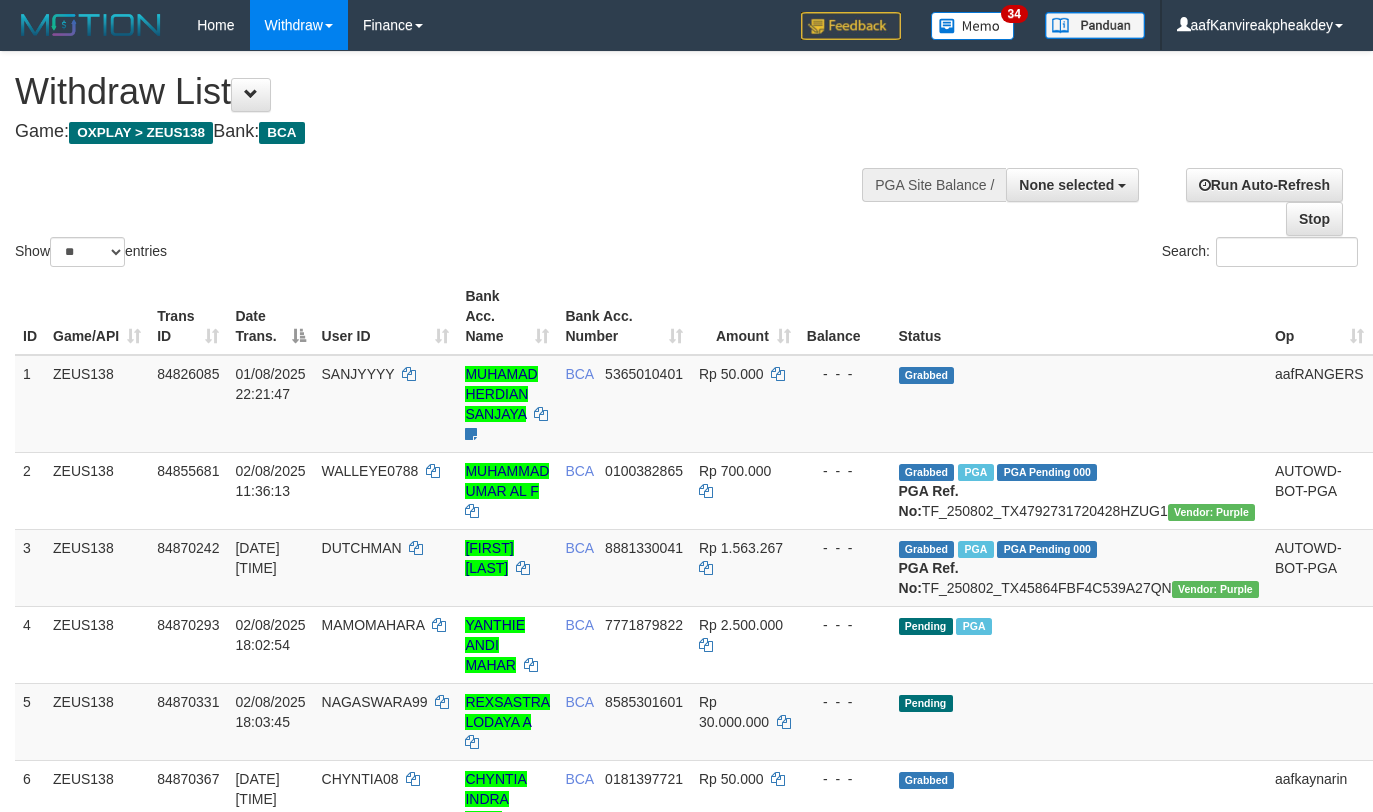 select 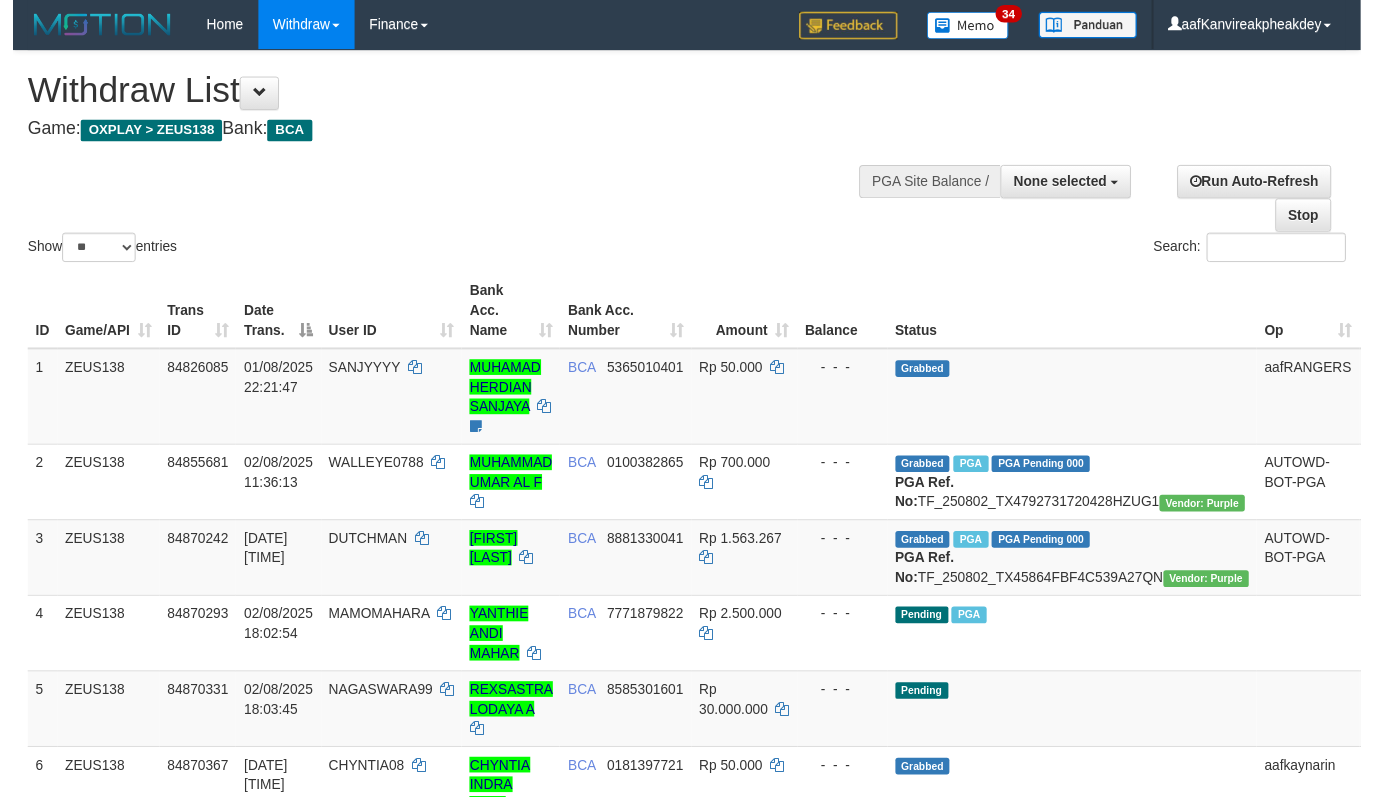 scroll, scrollTop: 136, scrollLeft: 0, axis: vertical 